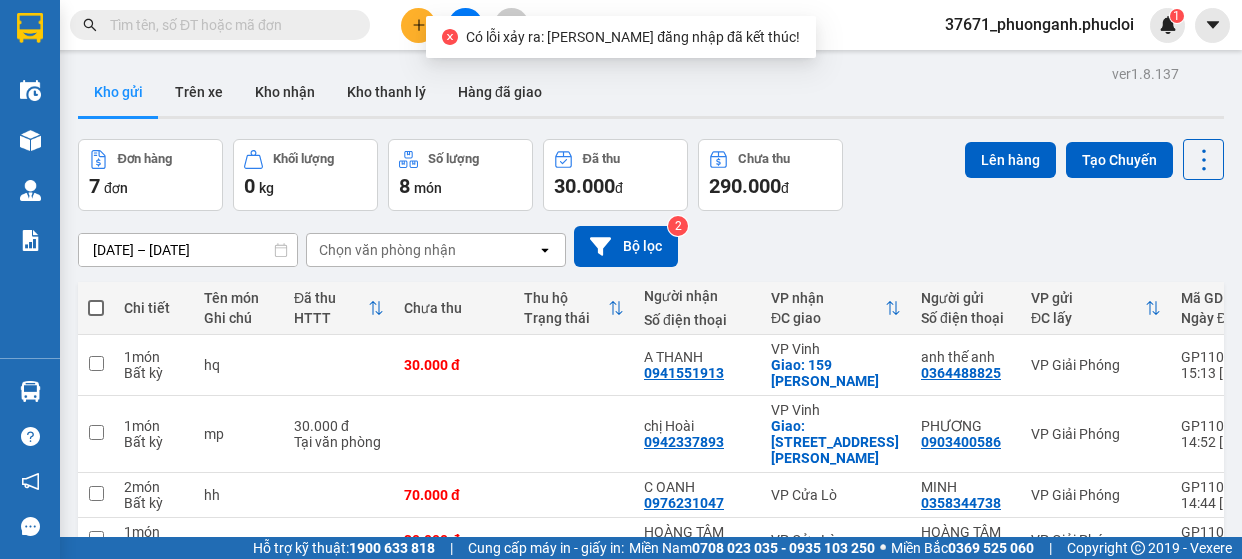 scroll, scrollTop: 0, scrollLeft: 0, axis: both 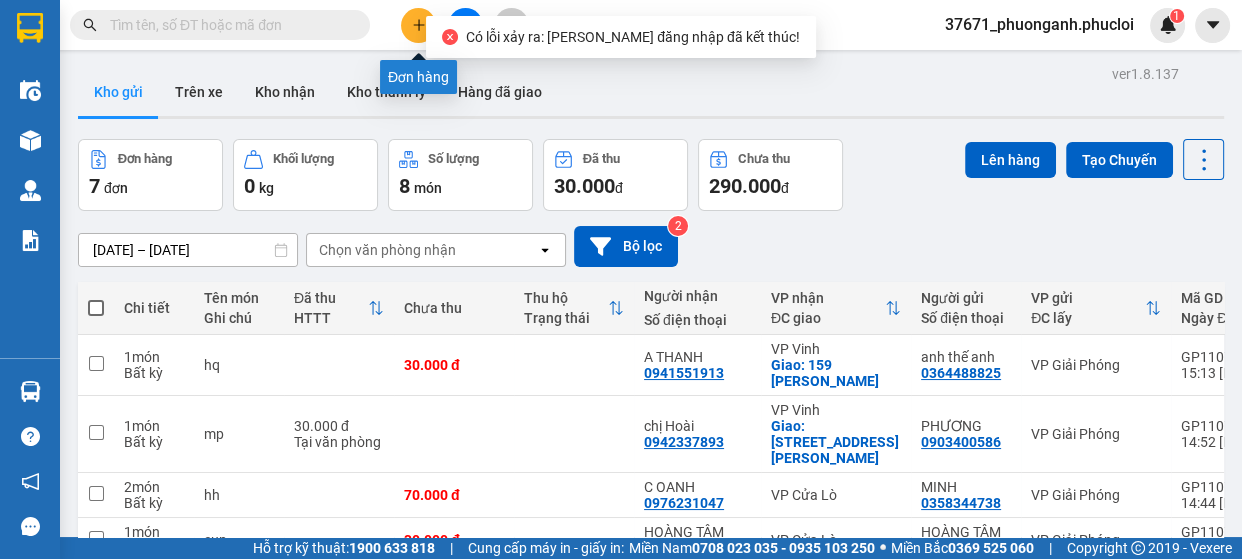 click 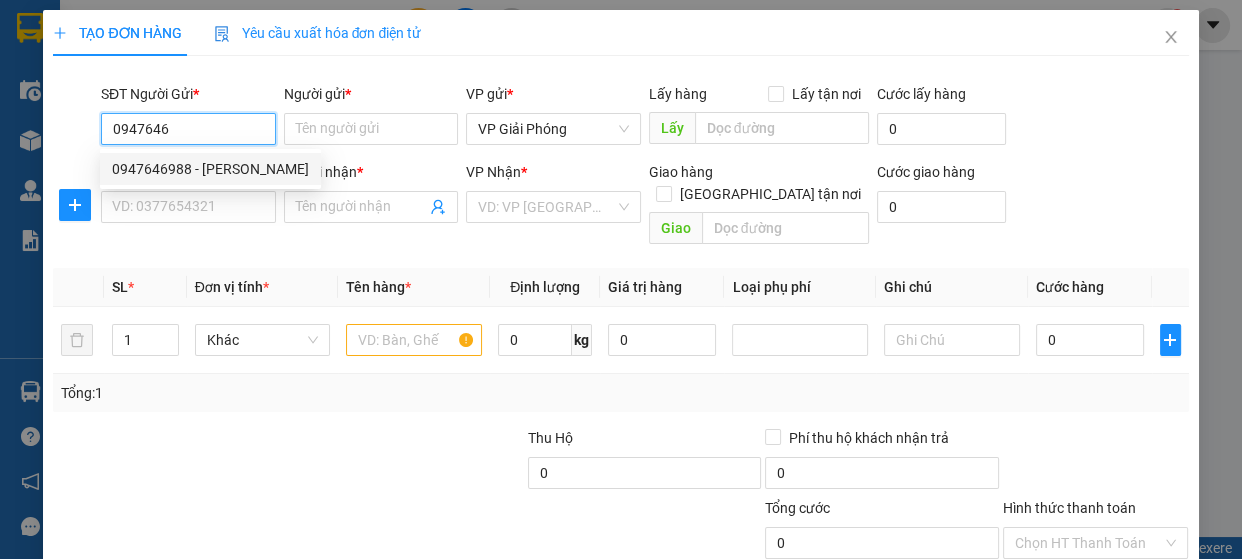 click on "0947646988 - cao minh" at bounding box center [210, 169] 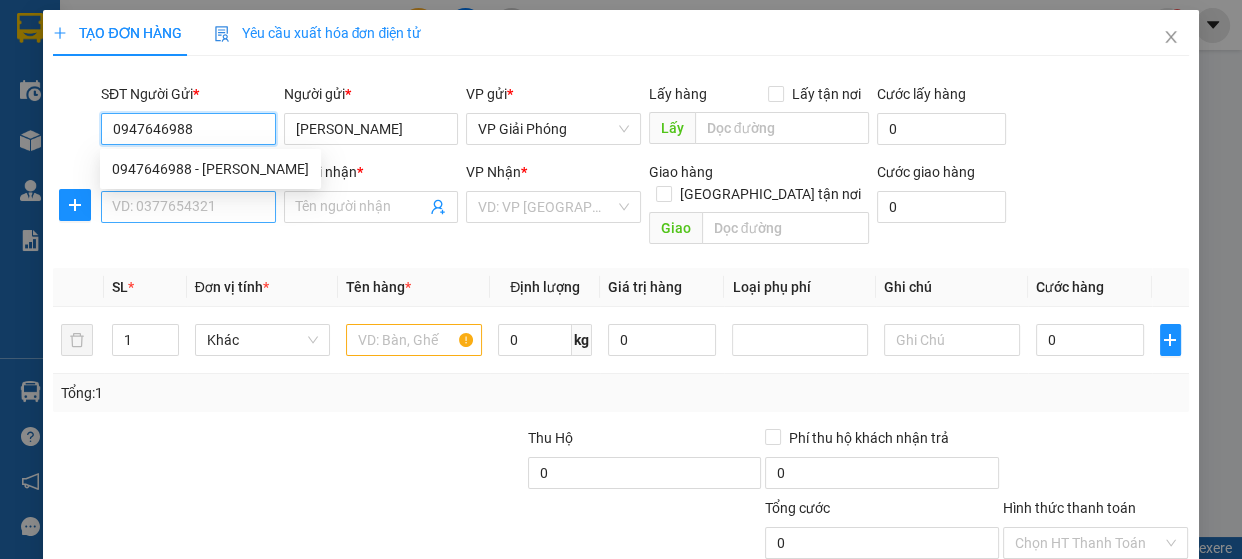 type on "0947646988" 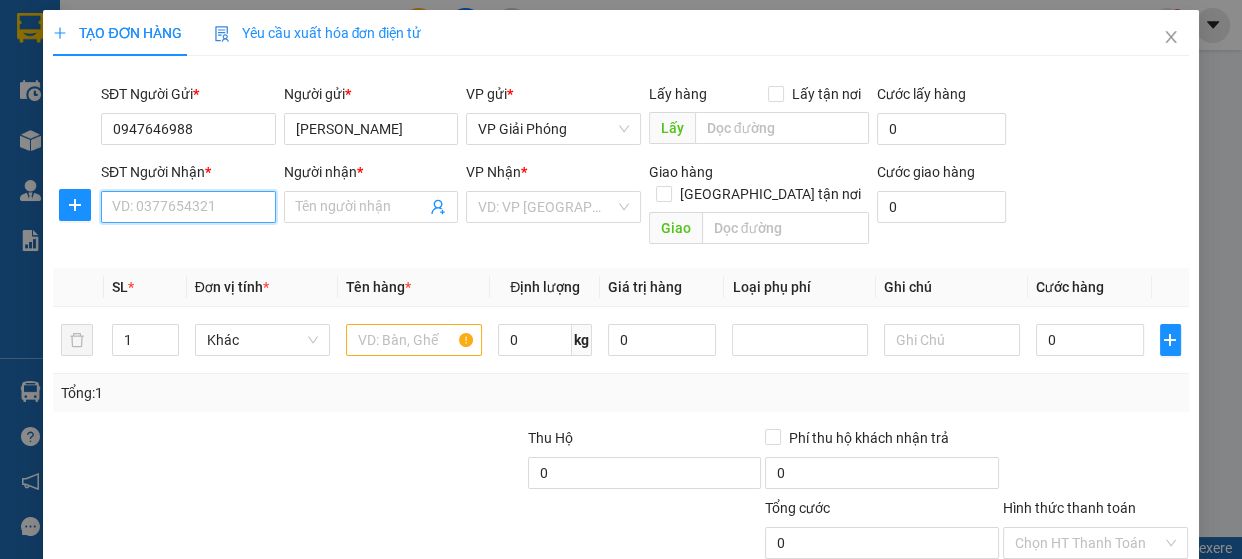 click on "SĐT Người Nhận  *" at bounding box center [188, 207] 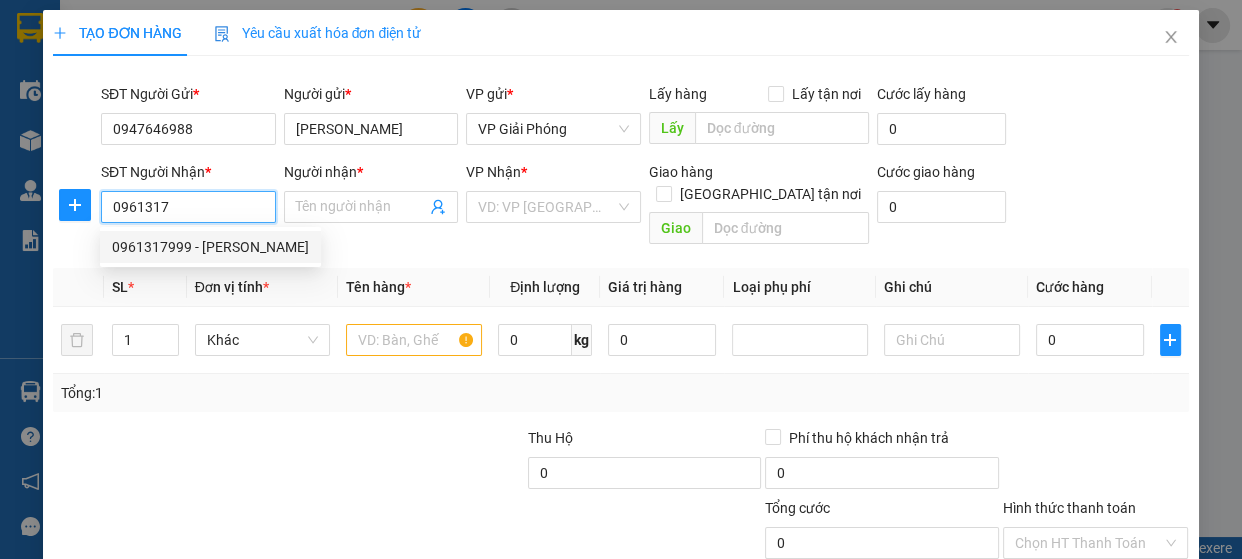 click on "0961317999 - Anh Thành" at bounding box center (210, 247) 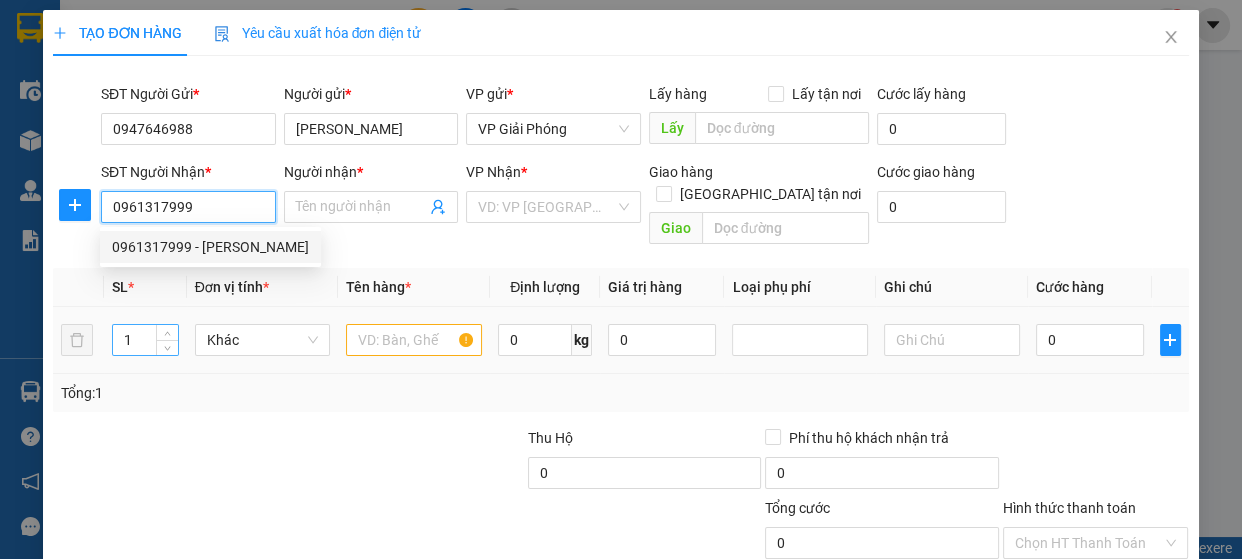 type on "[PERSON_NAME]" 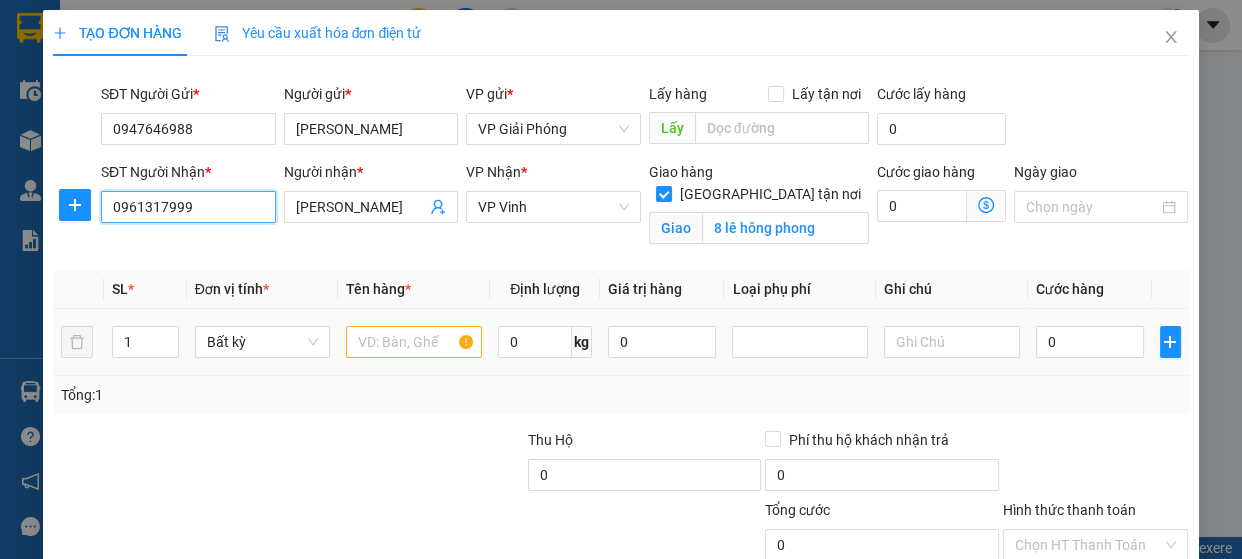 type on "0961317999" 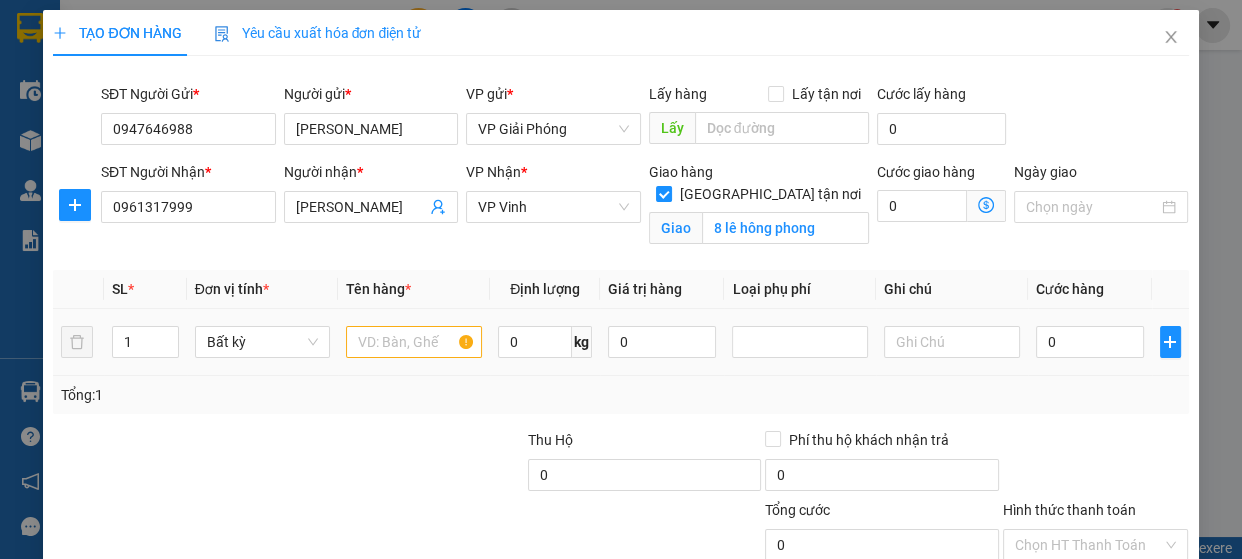 click on "1" at bounding box center (145, 342) 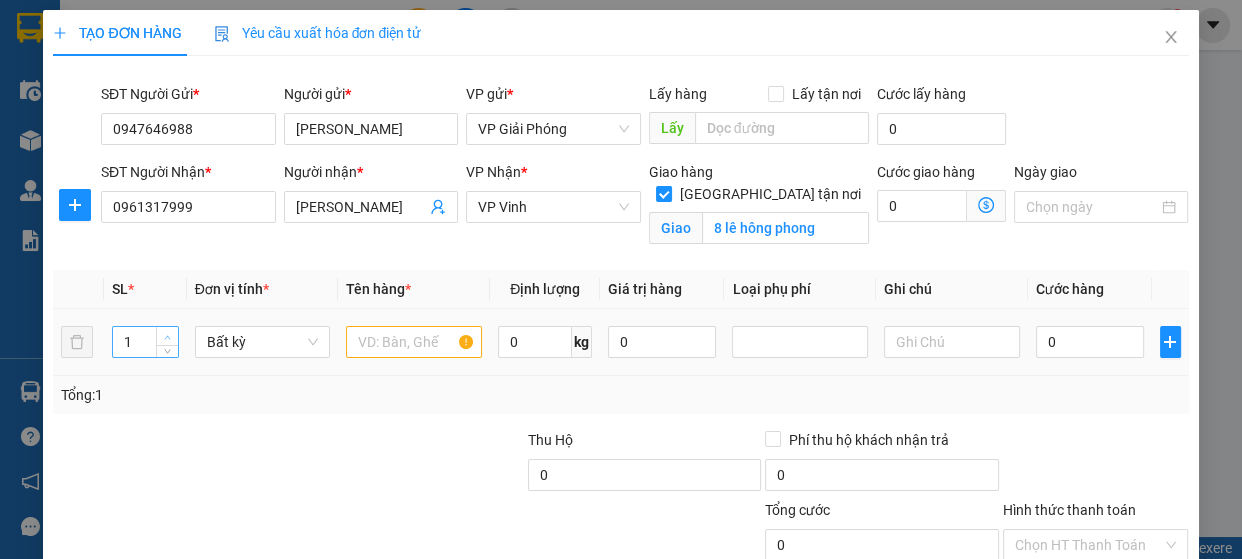 type on "2" 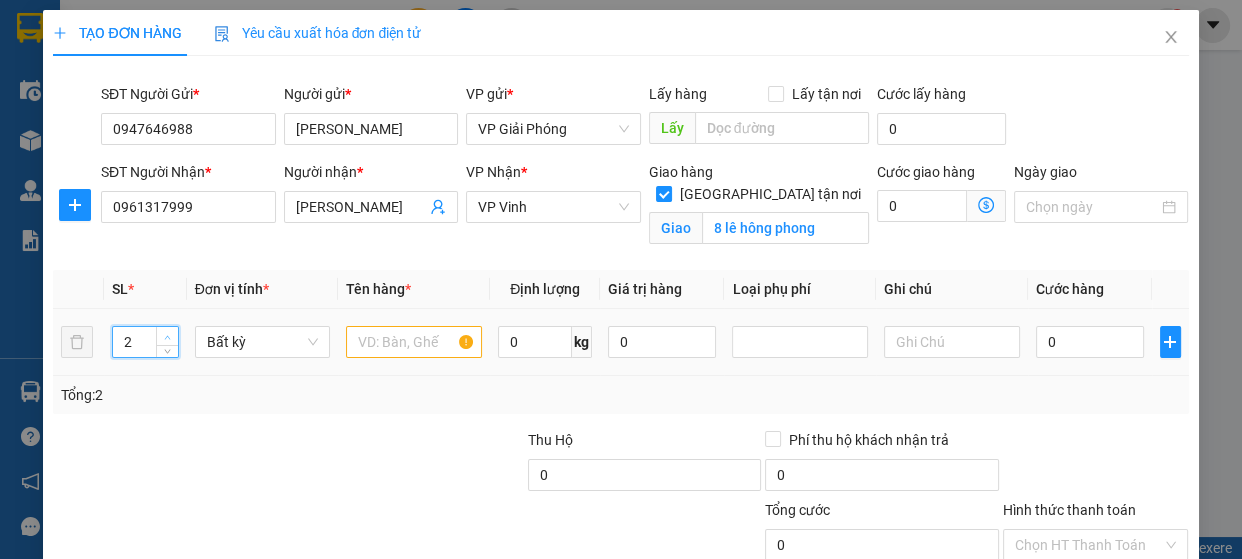click at bounding box center (168, 337) 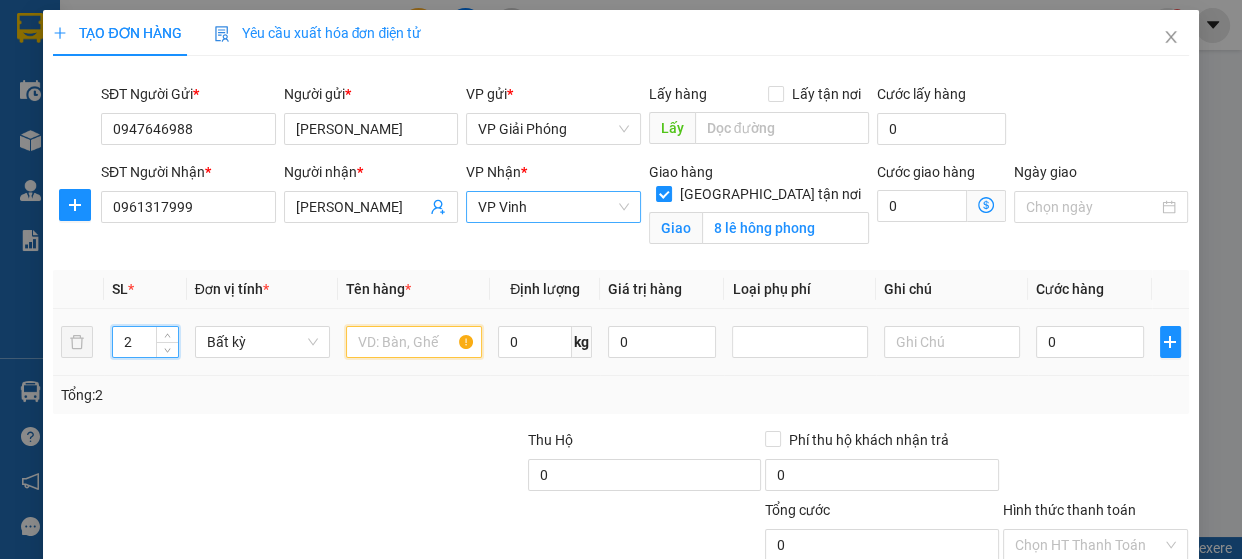 drag, startPoint x: 387, startPoint y: 350, endPoint x: 468, endPoint y: 203, distance: 167.8392 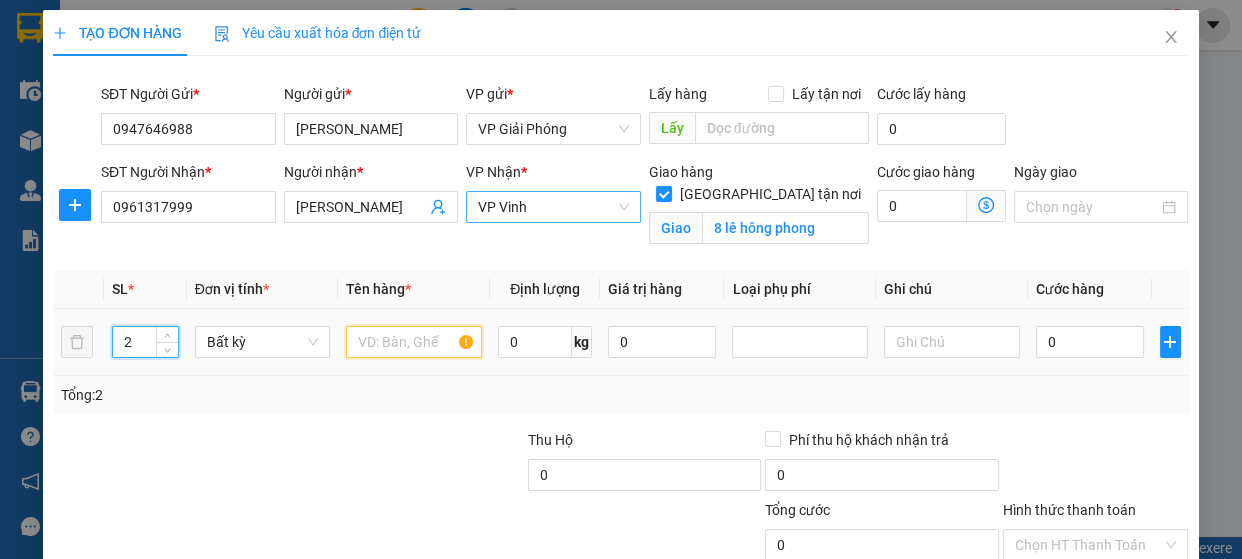 click on "SL  * Đơn vị tính  * Tên hàng  * Định lượng Giá trị hàng Loại phụ phí Ghi chú Cước hàng                     2 Bất kỳ 0 kg 0   0" at bounding box center (620, 323) 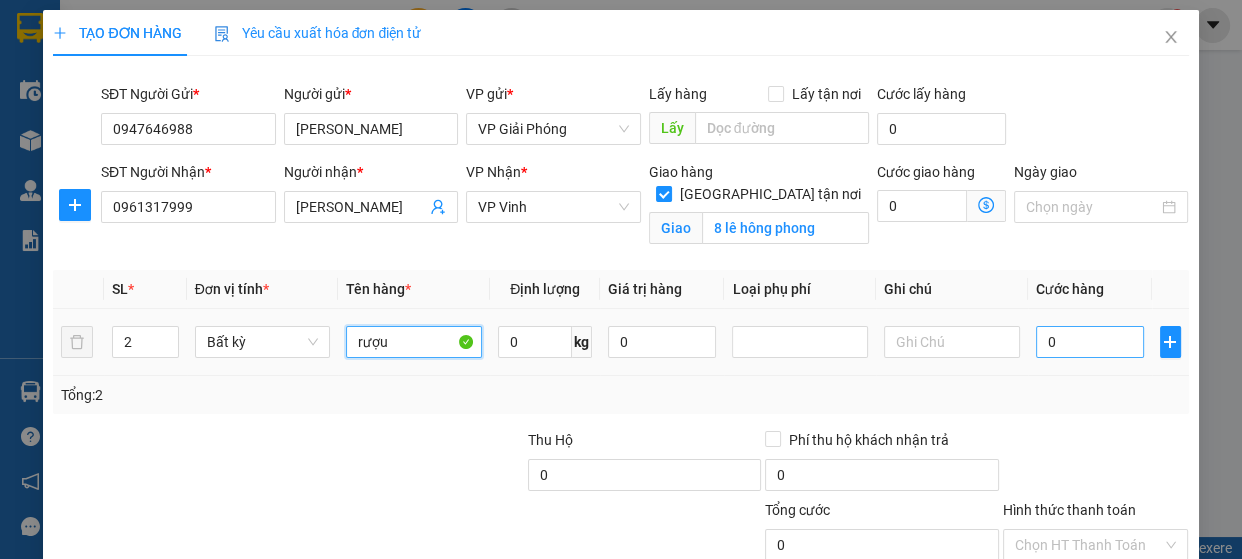 type on "rượu" 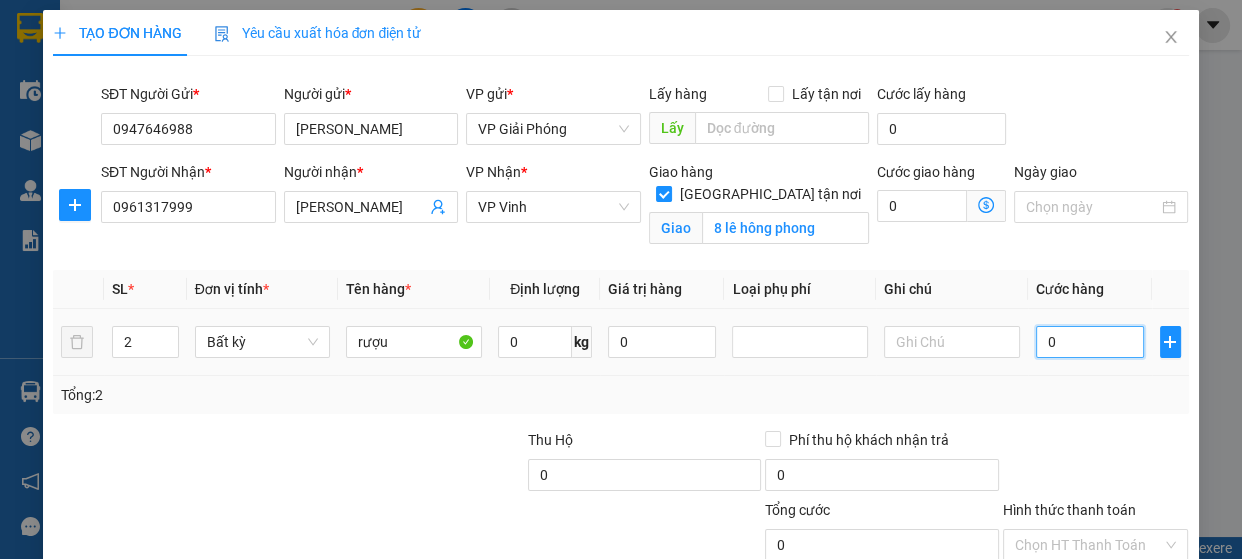 click on "0" at bounding box center (1090, 342) 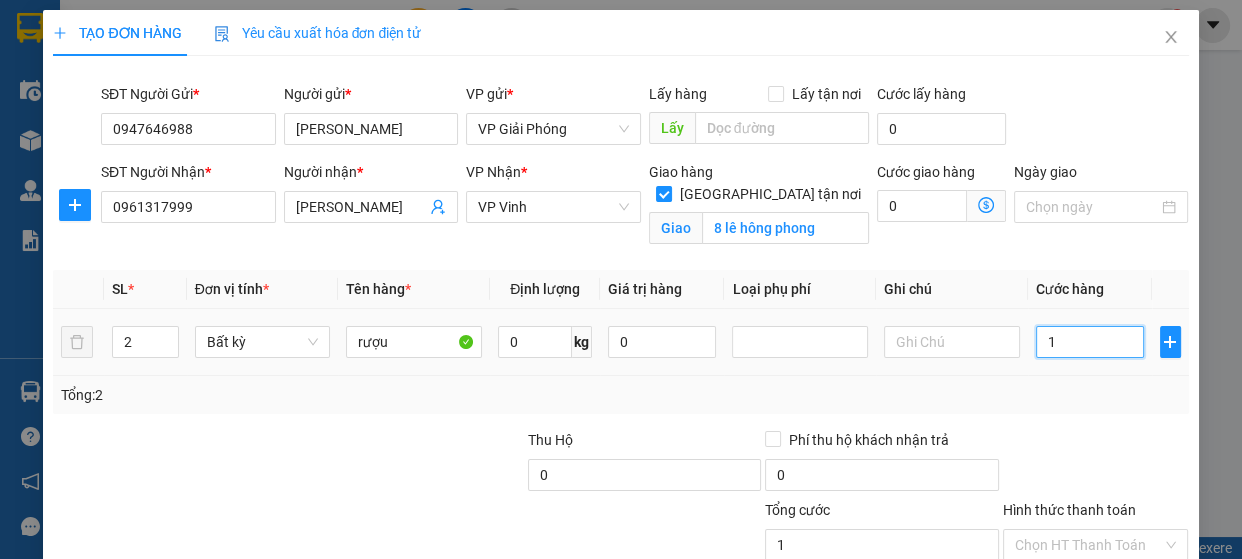 type on "10" 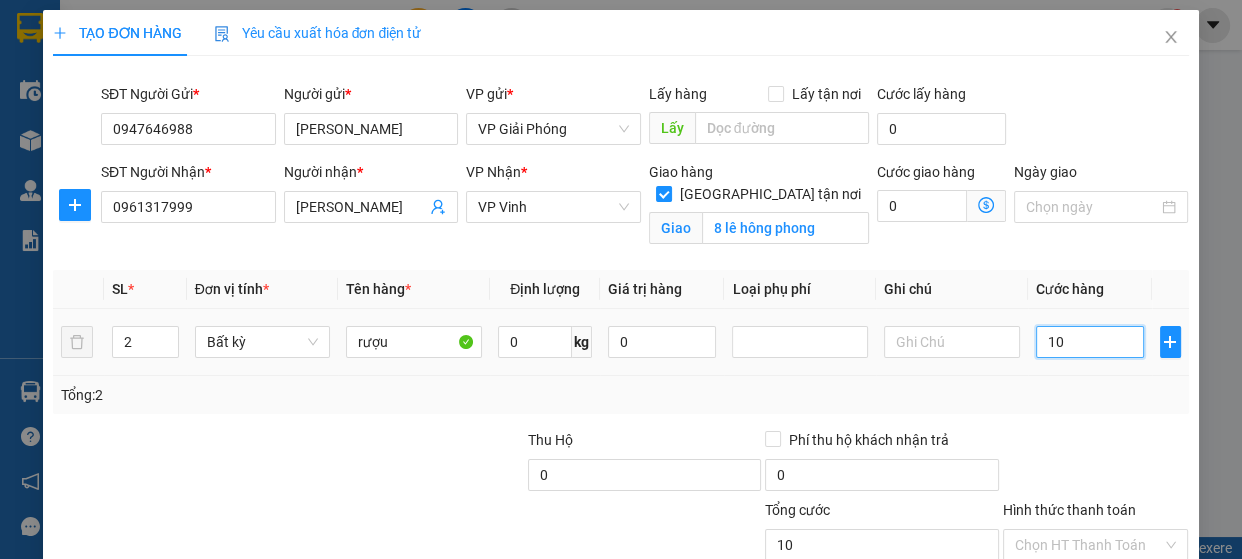 type on "100" 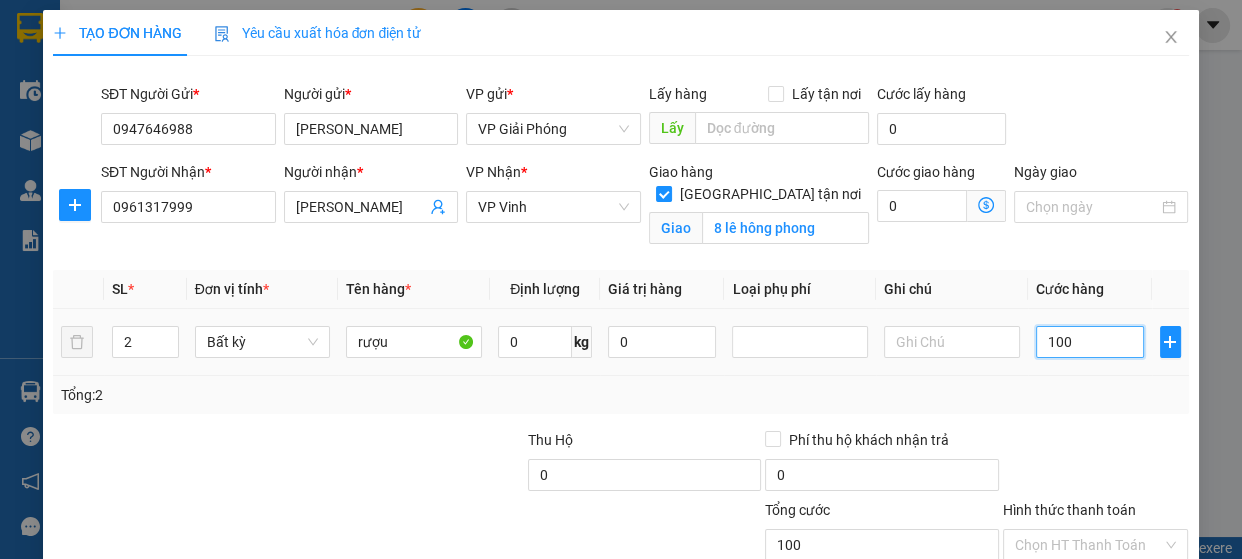 type on "1.000" 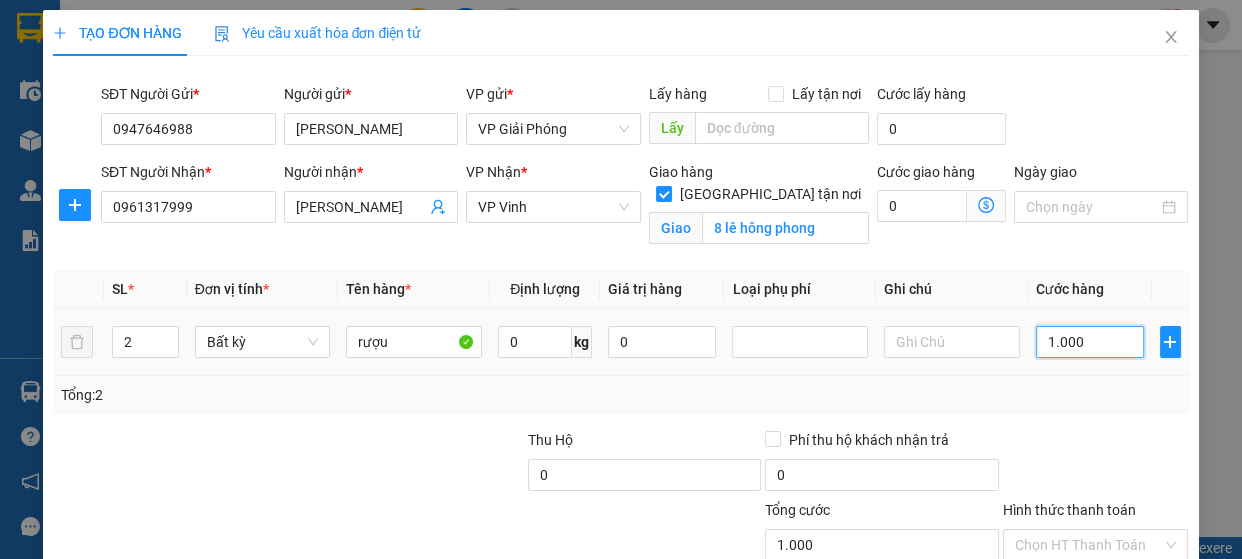 type on "10.000" 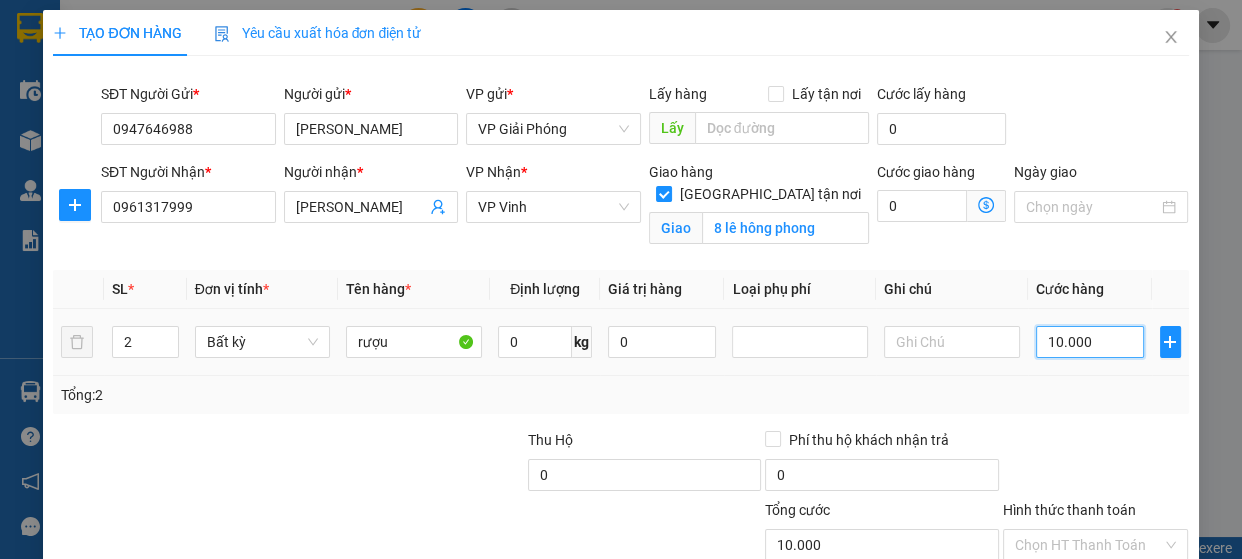 type on "100.000" 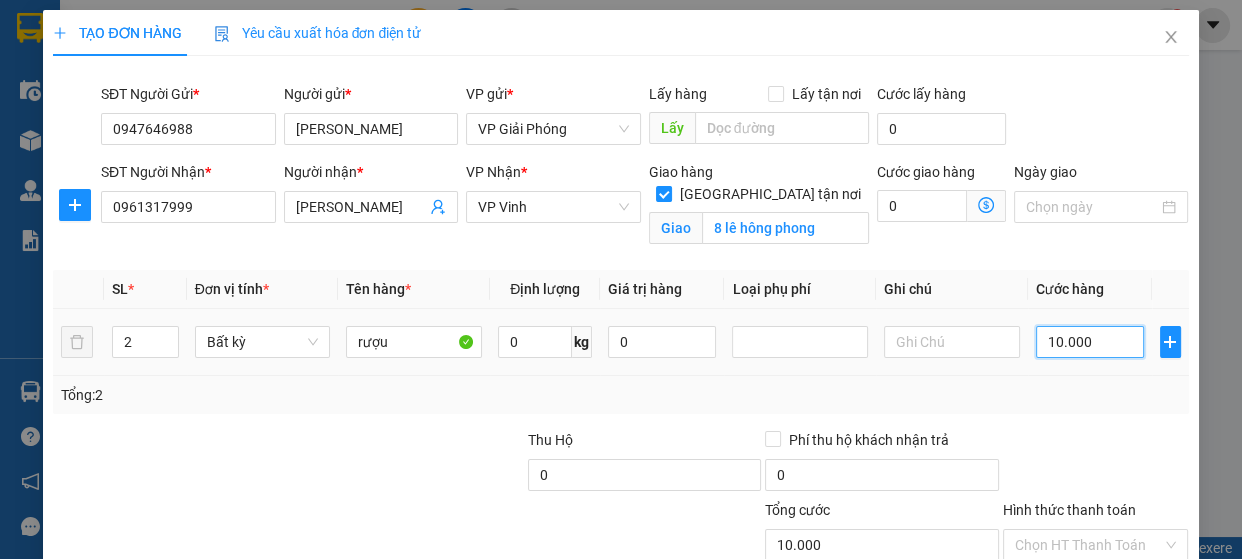 type on "100.000" 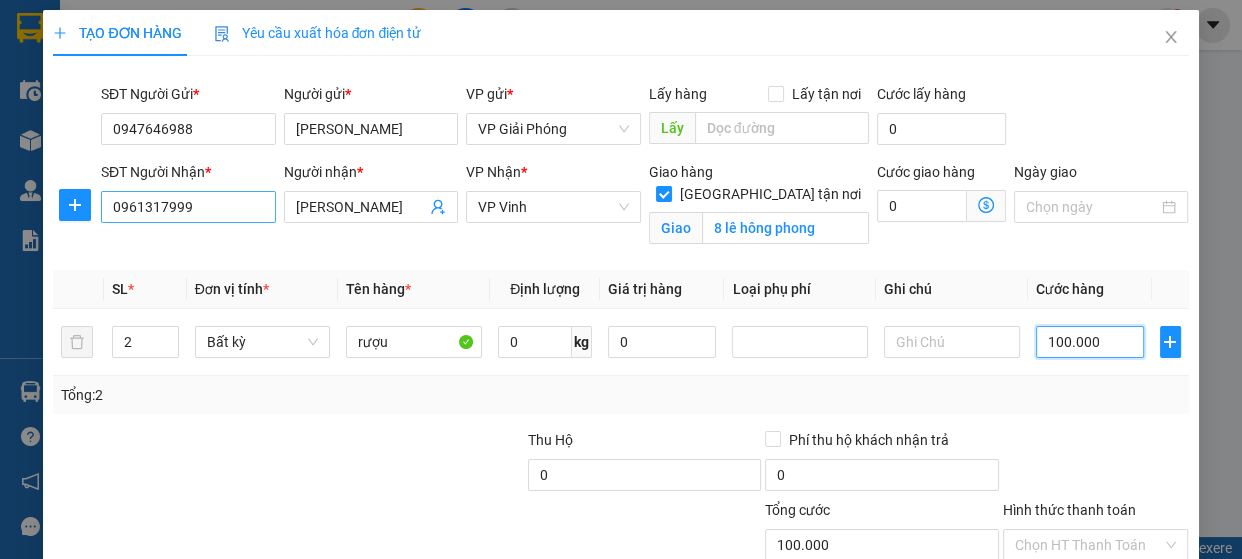 type on "100.000" 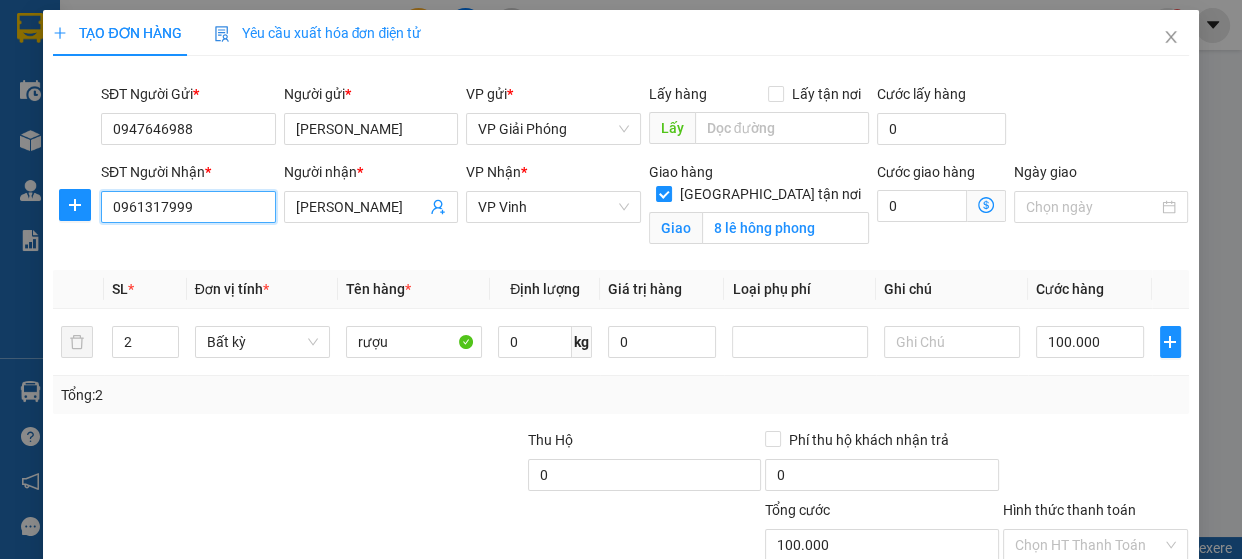 click on "0961317999" at bounding box center [188, 207] 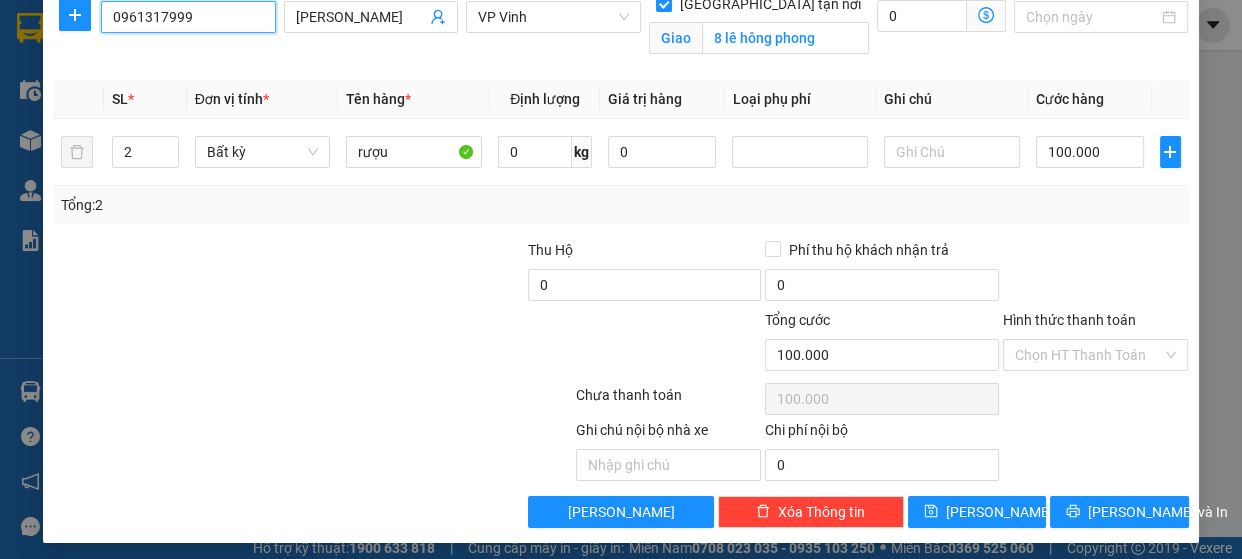 scroll, scrollTop: 196, scrollLeft: 0, axis: vertical 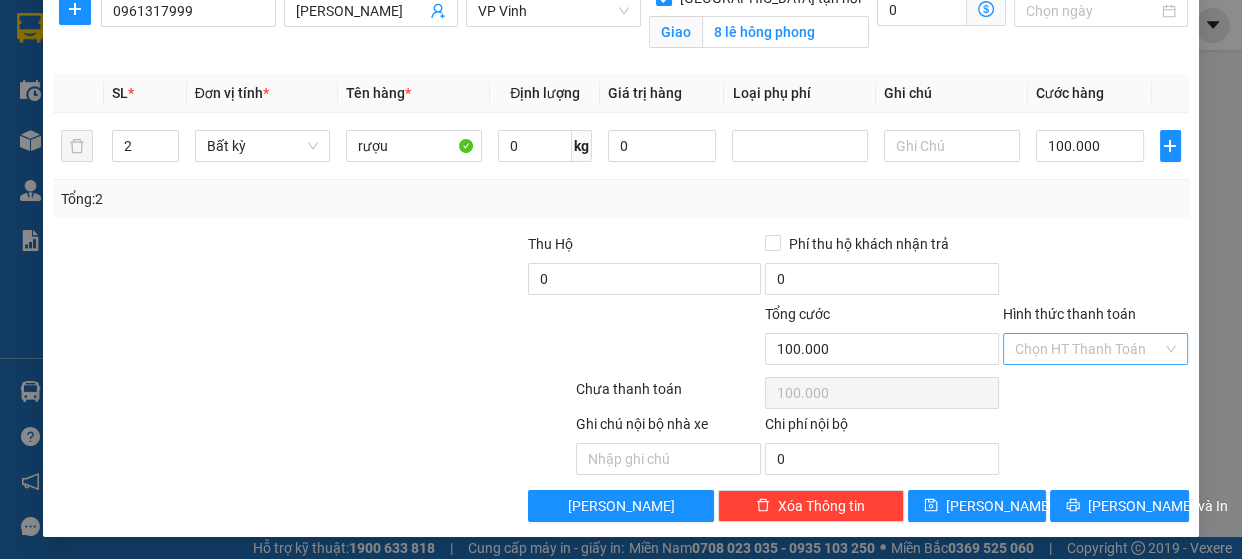 click on "Hình thức thanh toán" at bounding box center [1089, 349] 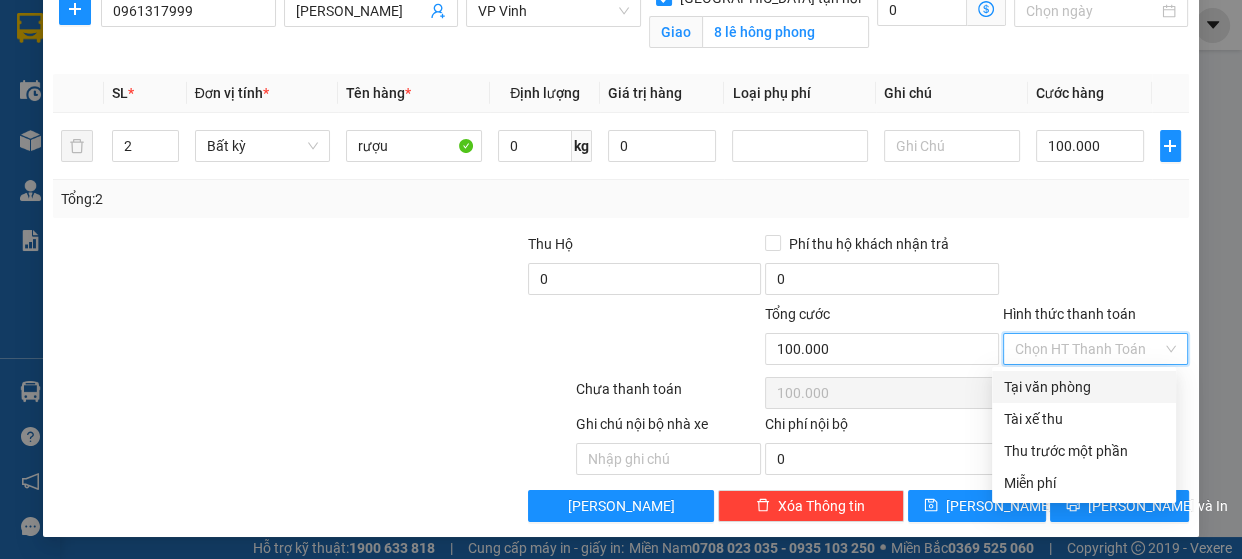 click on "Tại văn phòng" at bounding box center [1084, 387] 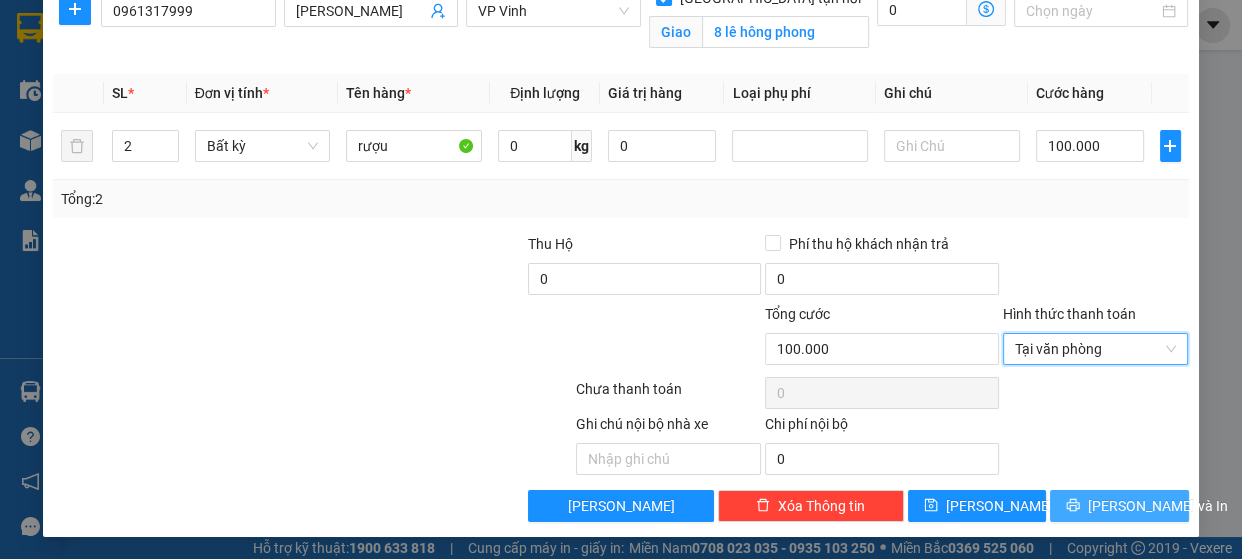 click on "Lưu và In" at bounding box center [1119, 506] 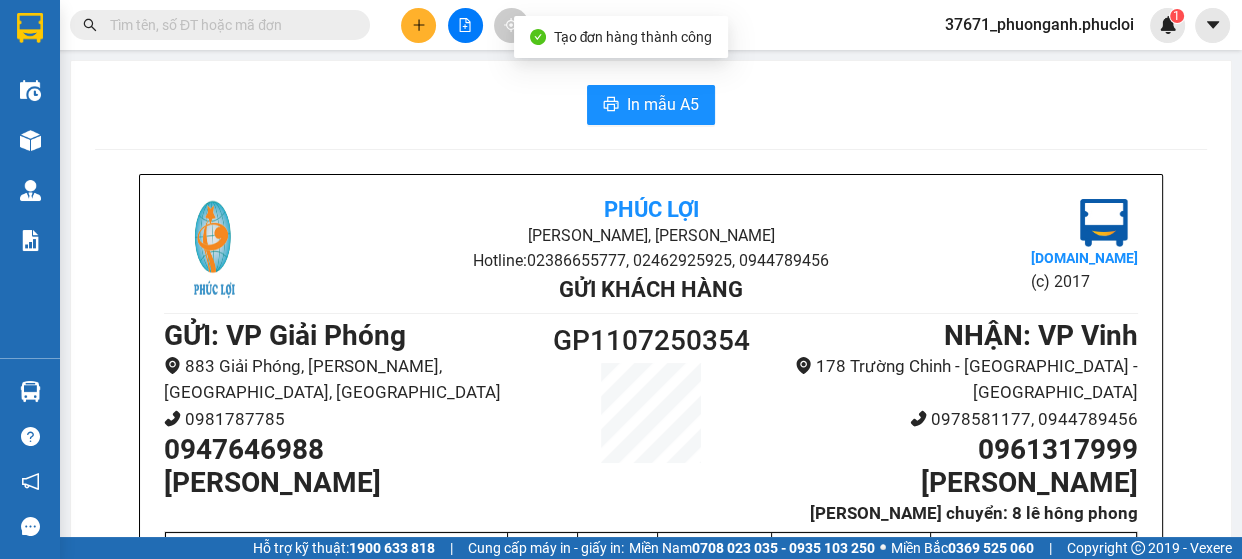 click on "In mẫu A5
Phúc Lợi Đường Nguyễn Huệ, Phường Nghi Hương Hotline:  02386655777, 02462925925, 0944789456 Gửi khách hàng Vexere.com (c) 2017 GỬI :   VP Giải Phóng   883 Giải Phóng, Giáp Bát, Hoàng Mai, Hà Nội   0981787785 0947646988 cao minh GP1107250354 NHẬN :   VP Vinh   178 Trường Chinh - Phường Lê Lợi - TP Vinh   0978581177, 0944789456 0961317999 Anh Thành Giao trung chuyển: 8 lê hông phong  Tên hàng Số lượng Khối lượng Giá trị Cước hàng Ghi chú rượu  2 0 0 100.000 Tổng cộng 2 0 0 100.000 Loading... Đã Thu : 100.000 Tổng phải thu: 0 Người gửi hàng xác nhận (Tôi đã đọc và đồng ý nộp dung phiếu gửi hàng) 16:26, ngày 11 tháng 07 năm 2025 NV nhận hàng (Kí và ghi rõ họ tên) Nguyễn Phương Anh Quy định nhận/gửi hàng : - Không để tiền, các chất cấm, hàng hóa cấm vận chuyển vào hàng hóa gửi." at bounding box center [651, 545] 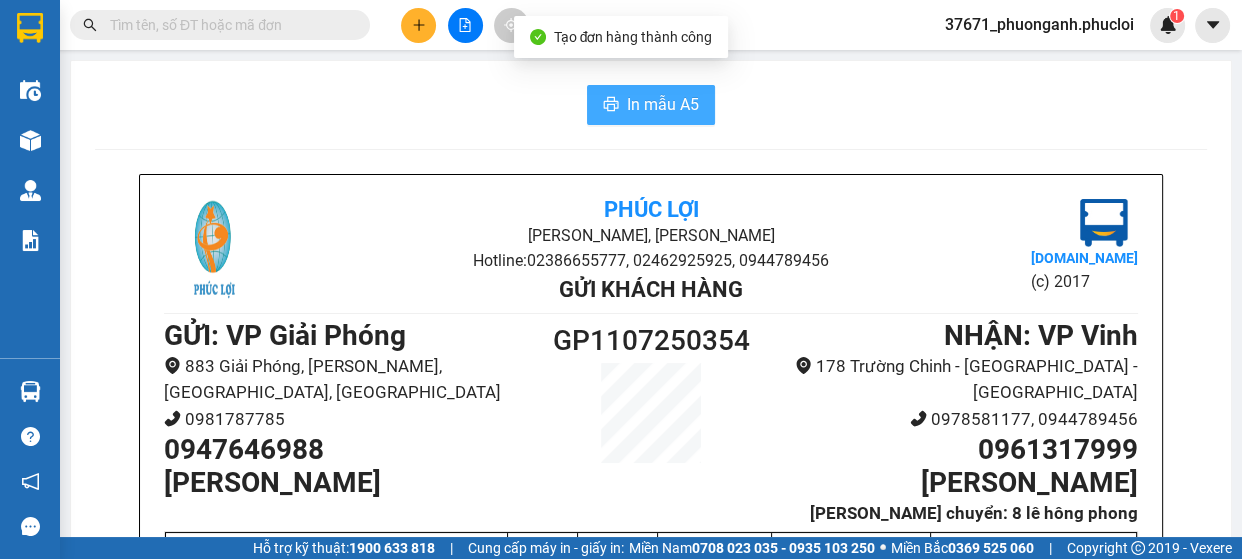 click on "In mẫu A5" at bounding box center [663, 104] 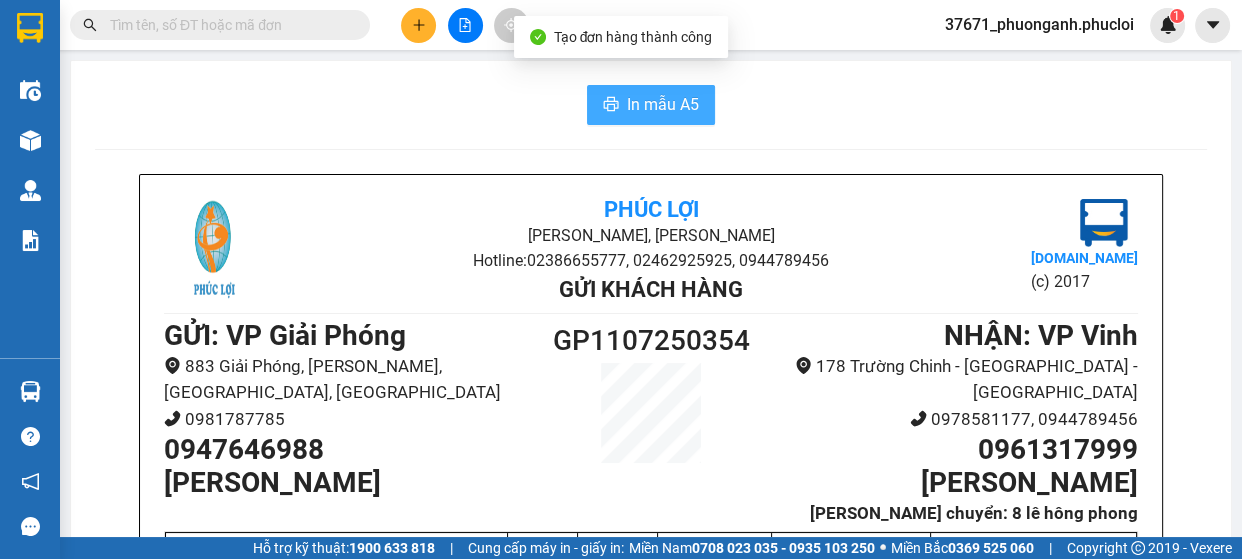 scroll, scrollTop: 0, scrollLeft: 0, axis: both 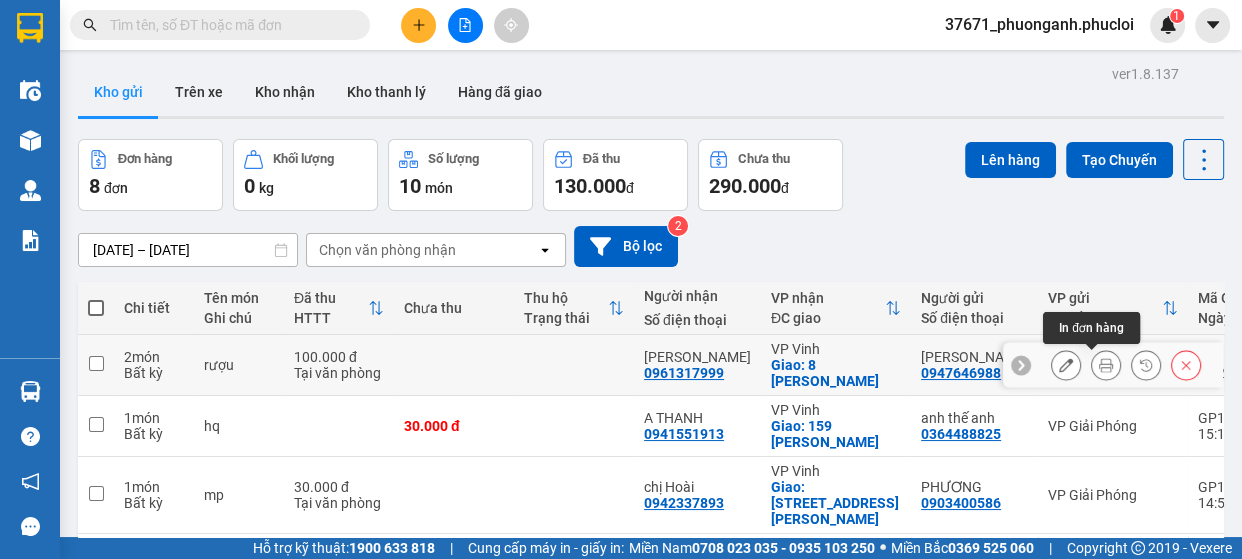 click at bounding box center (1106, 365) 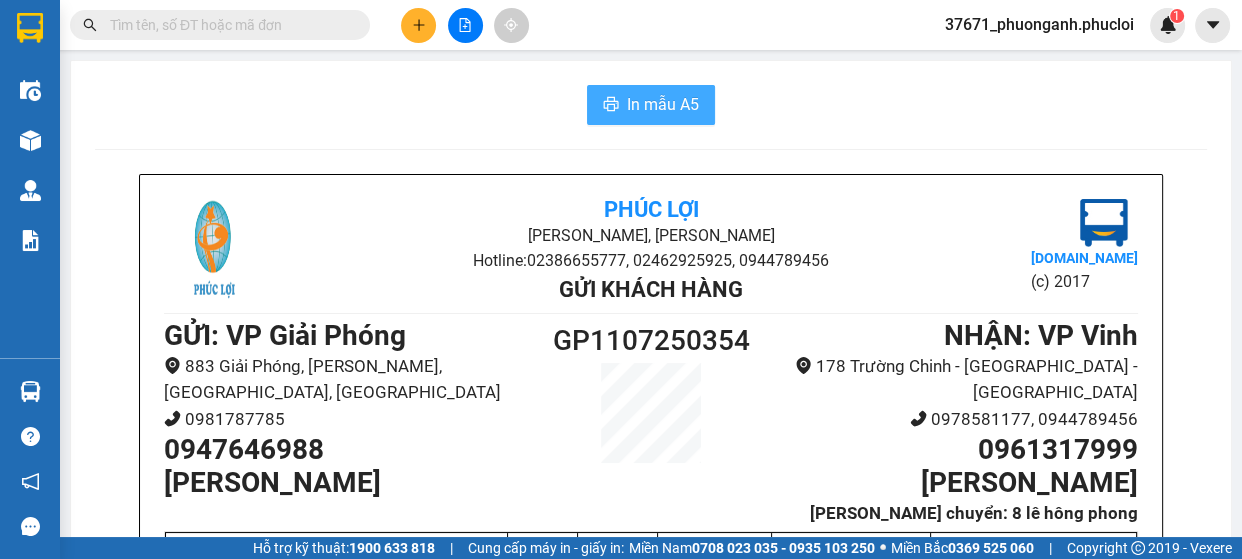 click on "In mẫu A5
Phúc Lợi Đường Nguyễn Huệ, Phường Nghi Hương Hotline:  02386655777, 02462925925, 0944789456 Gửi khách hàng Vexere.com (c) 2017 GỬI :   VP Giải Phóng   883 Giải Phóng, Giáp Bát, Hoàng Mai, Hà Nội   0981787785 0947646988 cao minh GP1107250354 NHẬN :   VP Vinh   178 Trường Chinh - Phường Lê Lợi - TP Vinh   0978581177, 0944789456 0961317999 Anh Thành Giao trung chuyển: 8 lê hông phong  Tên hàng Số lượng Khối lượng Giá trị Cước hàng Ghi chú rượu  2 0 0 100.000 Tổng cộng 2 0 0 100.000 Loading... Đã Thu : 100.000 Tổng phải thu: 0 Người gửi hàng xác nhận (Tôi đã đọc và đồng ý nộp dung phiếu gửi hàng) 16:26, ngày 11 tháng 07 năm 2025 NV nhận hàng (Kí và ghi rõ họ tên) Nguyễn Phương Anh Quy định nhận/gửi hàng : - Không để tiền, các chất cấm, hàng hóa cấm vận chuyển vào hàng hóa gửi." at bounding box center (651, 545) 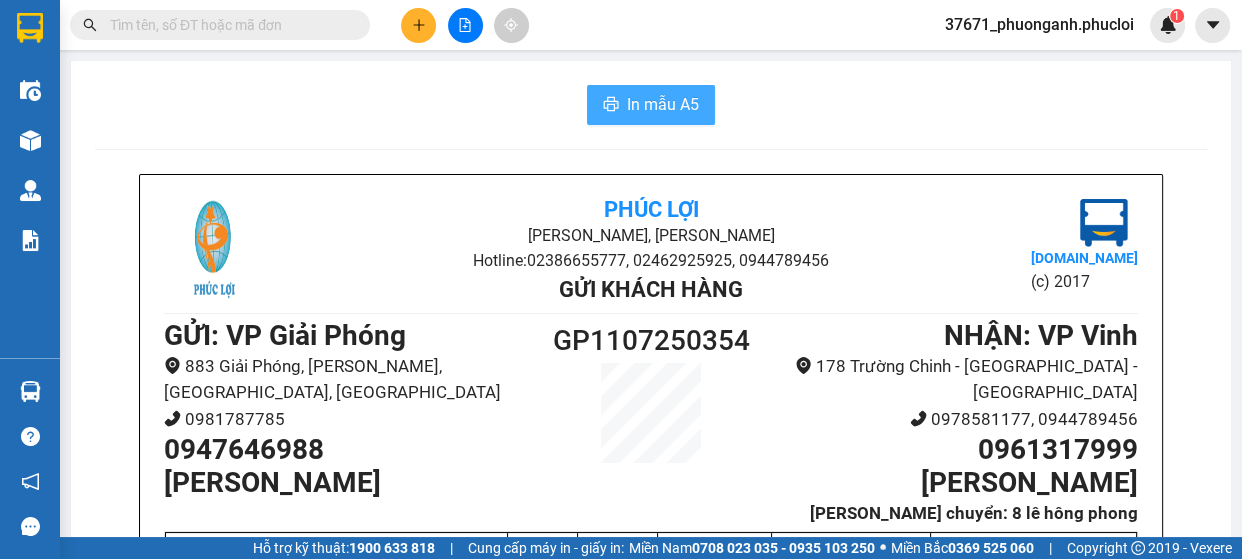 scroll, scrollTop: 0, scrollLeft: 0, axis: both 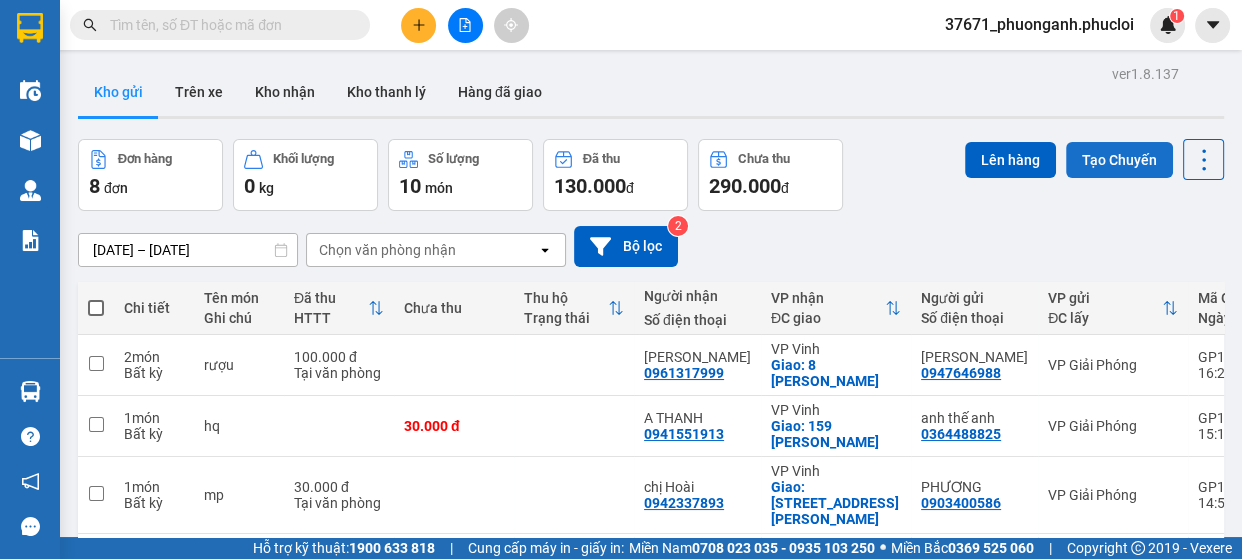 click on "Tạo Chuyến" at bounding box center (1119, 160) 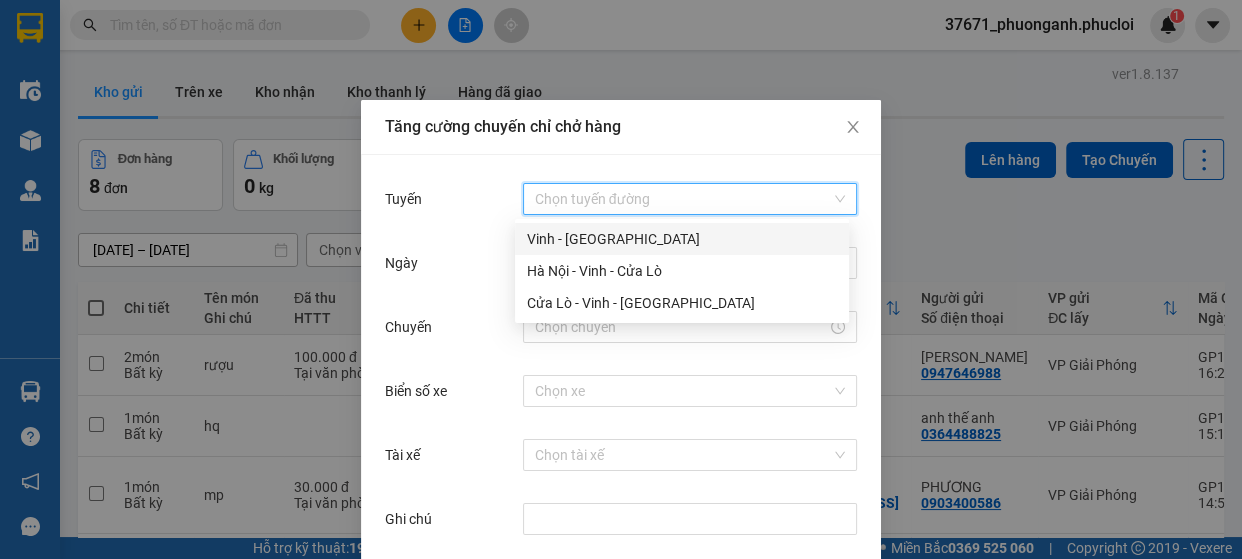 click on "Tuyến" at bounding box center (683, 199) 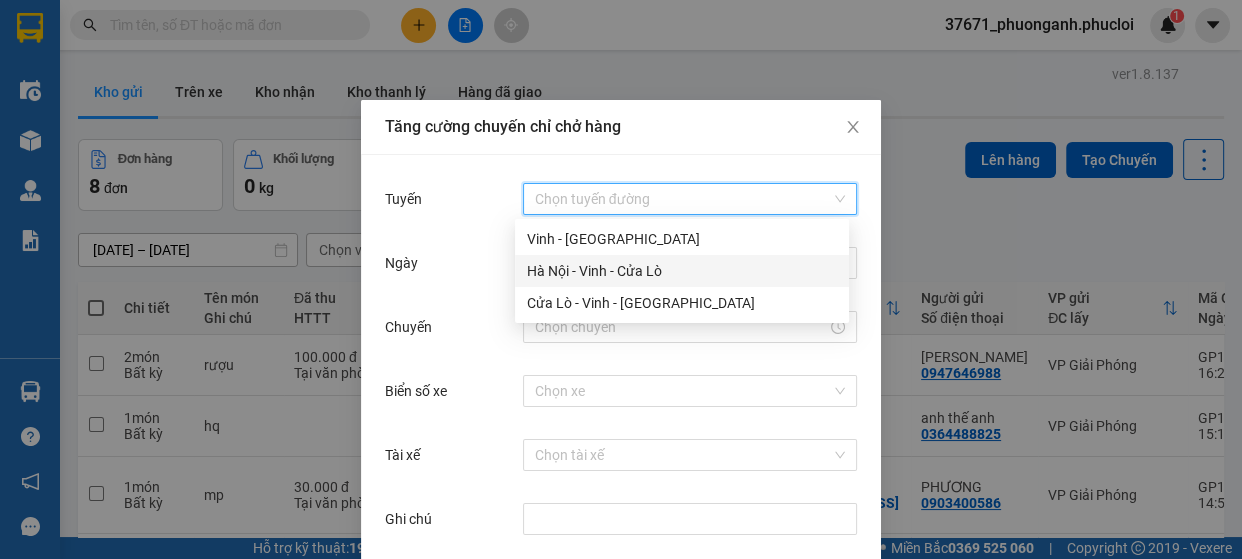 click on "Hà Nội - Vinh - Cửa Lò" at bounding box center (682, 271) 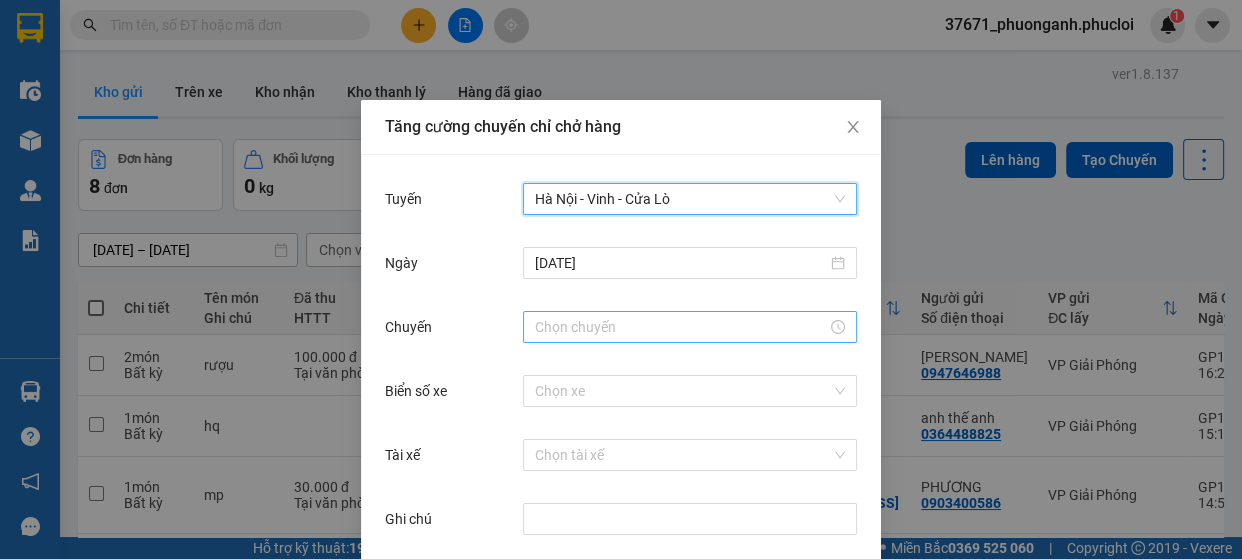 click on "Chuyến" at bounding box center [681, 327] 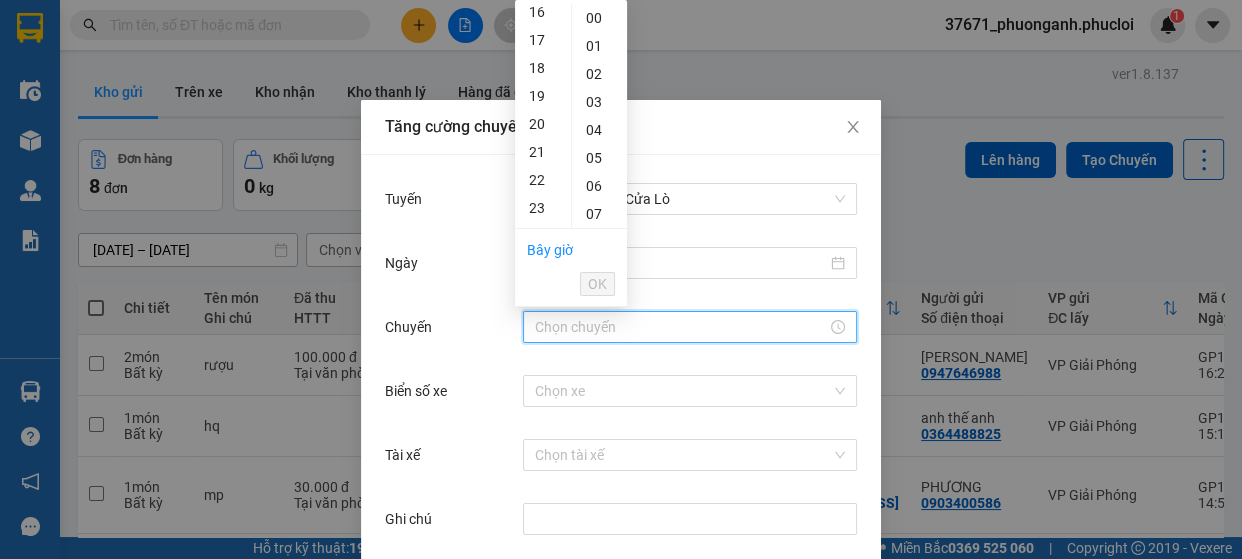 drag, startPoint x: 544, startPoint y: 202, endPoint x: 570, endPoint y: 268, distance: 70.93659 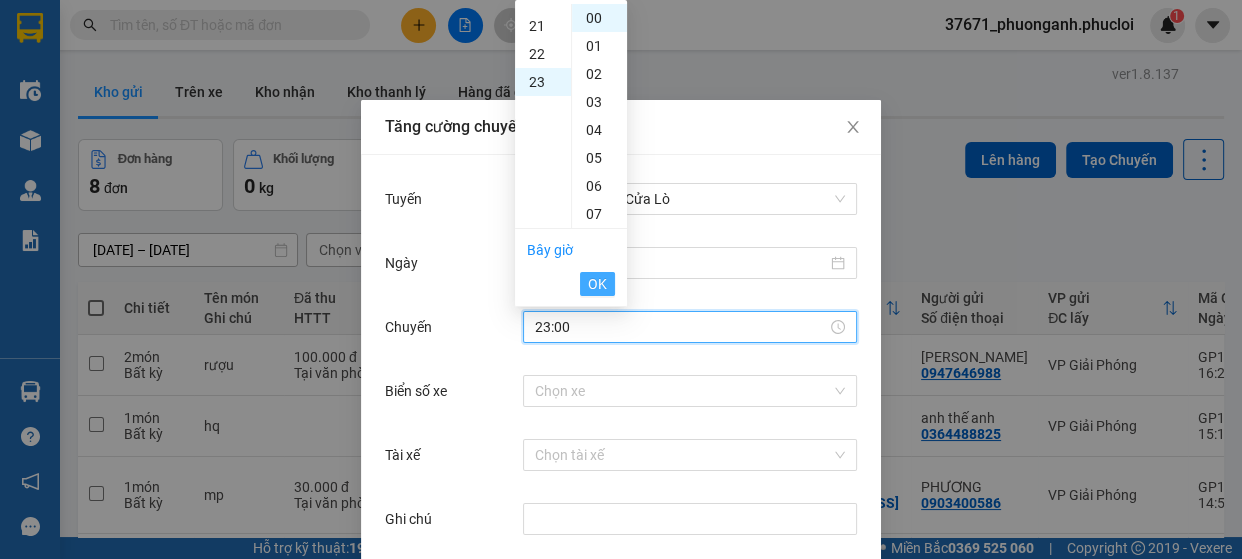 scroll, scrollTop: 643, scrollLeft: 0, axis: vertical 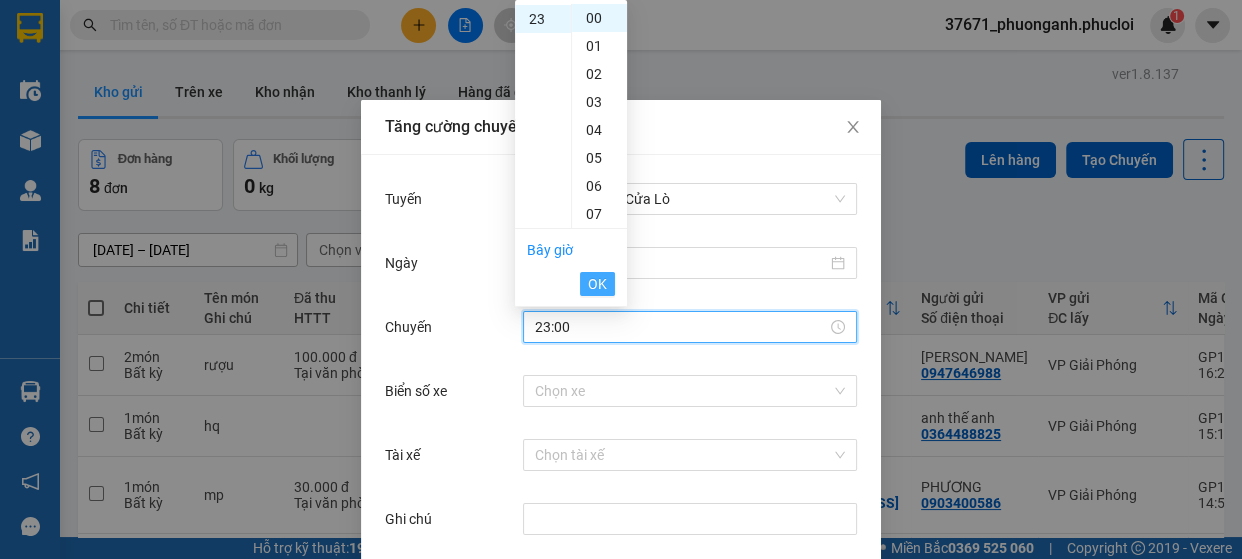 click on "OK" at bounding box center [597, 284] 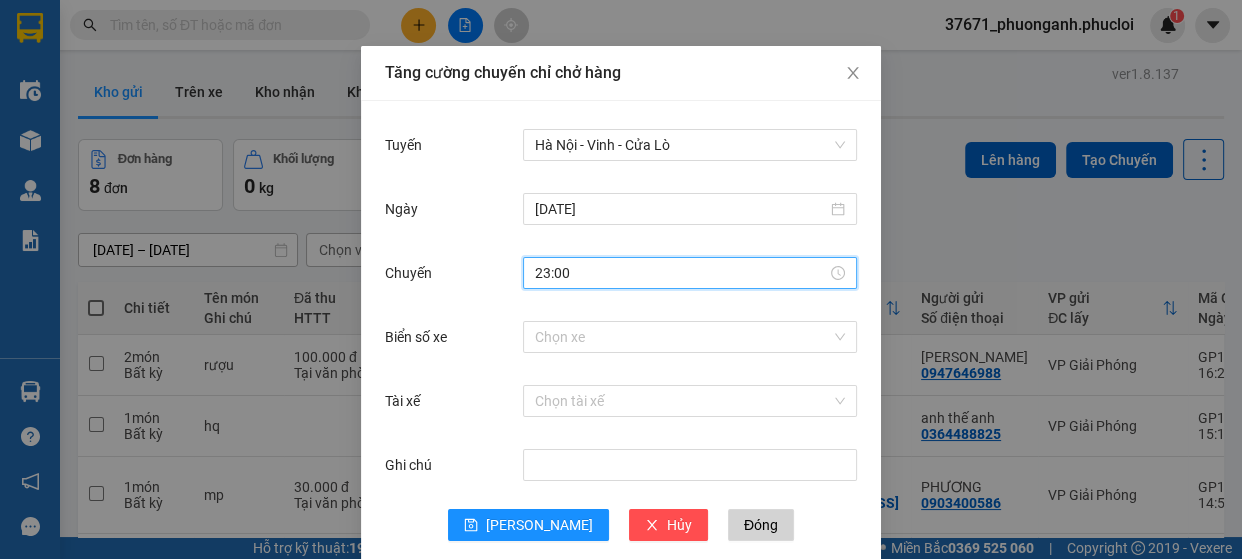 scroll, scrollTop: 83, scrollLeft: 0, axis: vertical 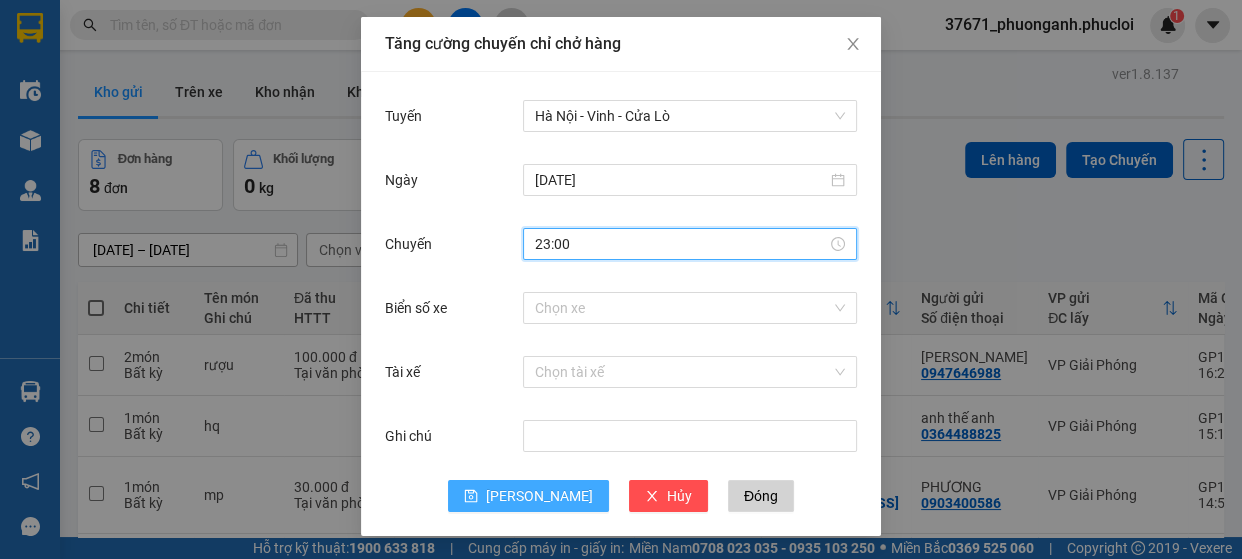 click on "Lưu" at bounding box center (528, 496) 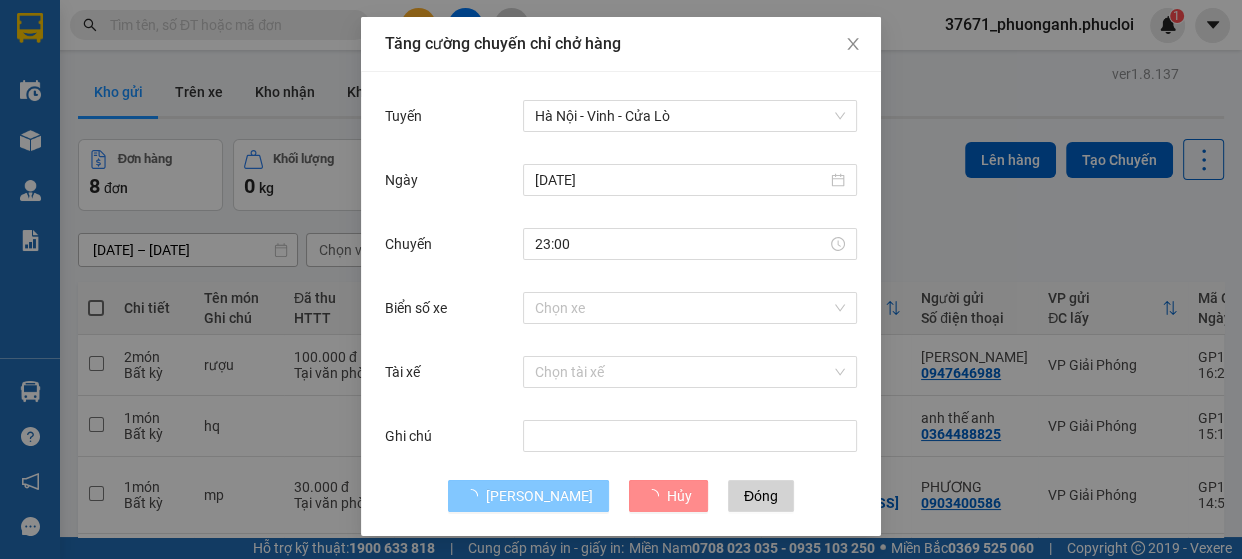 type 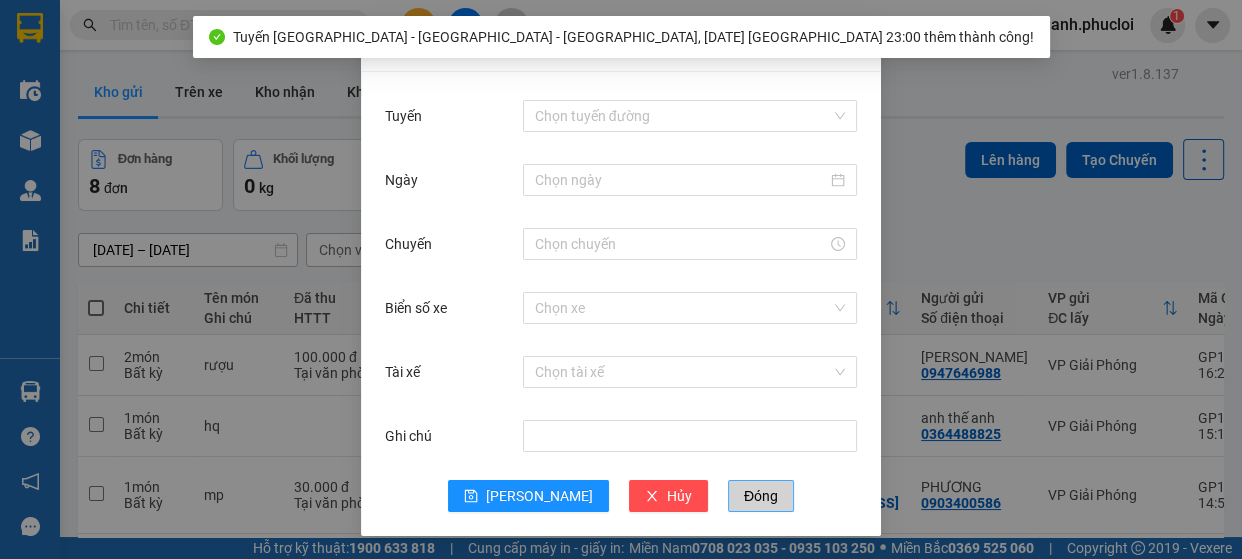 click on "Đóng" at bounding box center [761, 496] 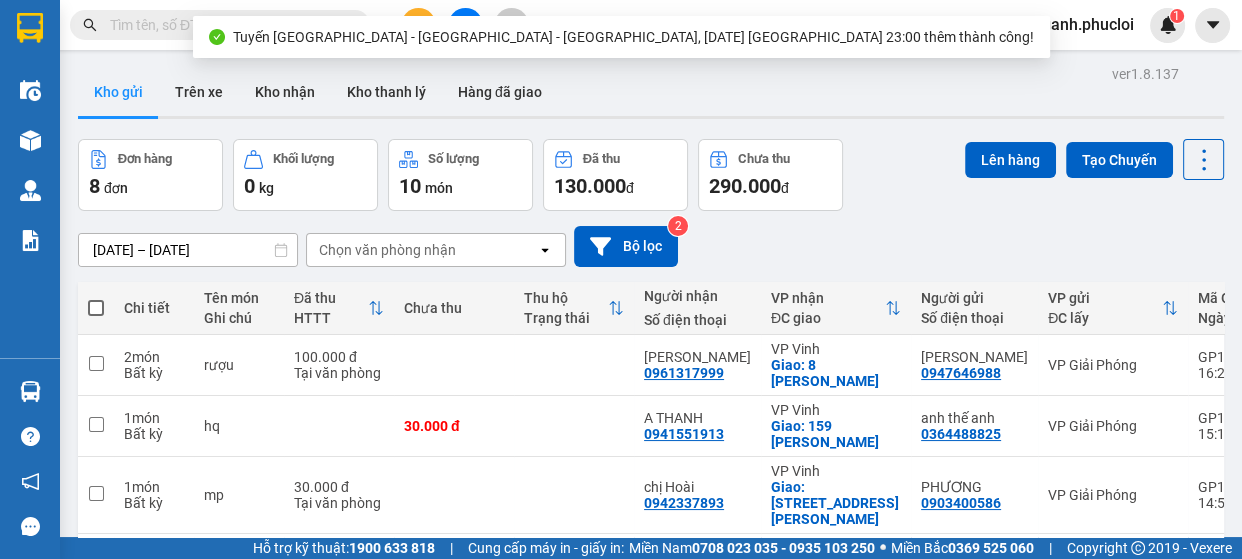 scroll, scrollTop: 0, scrollLeft: 0, axis: both 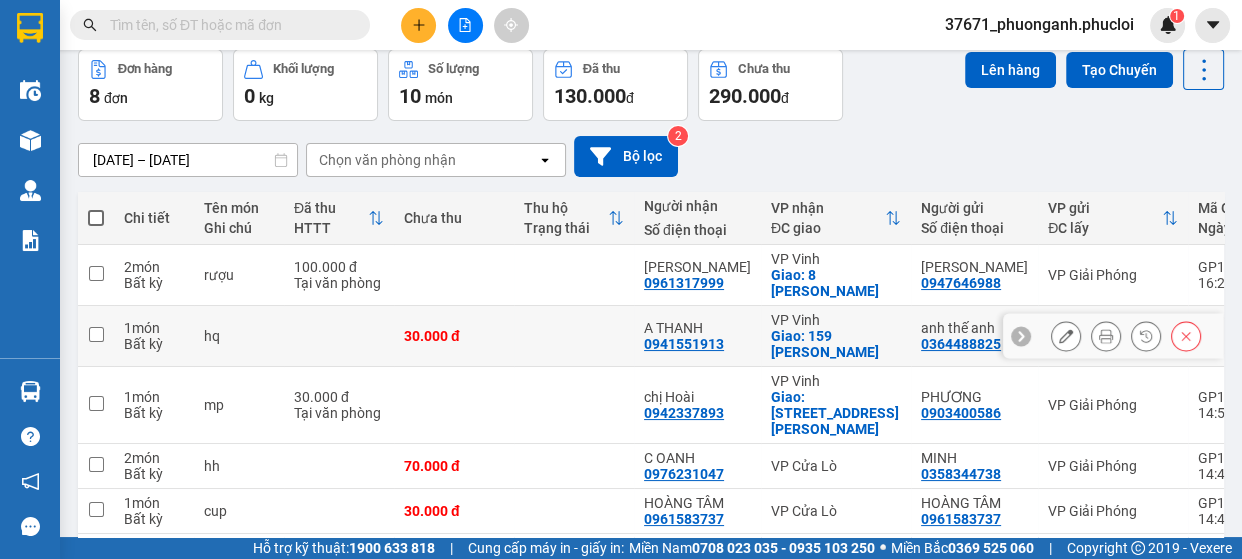 type 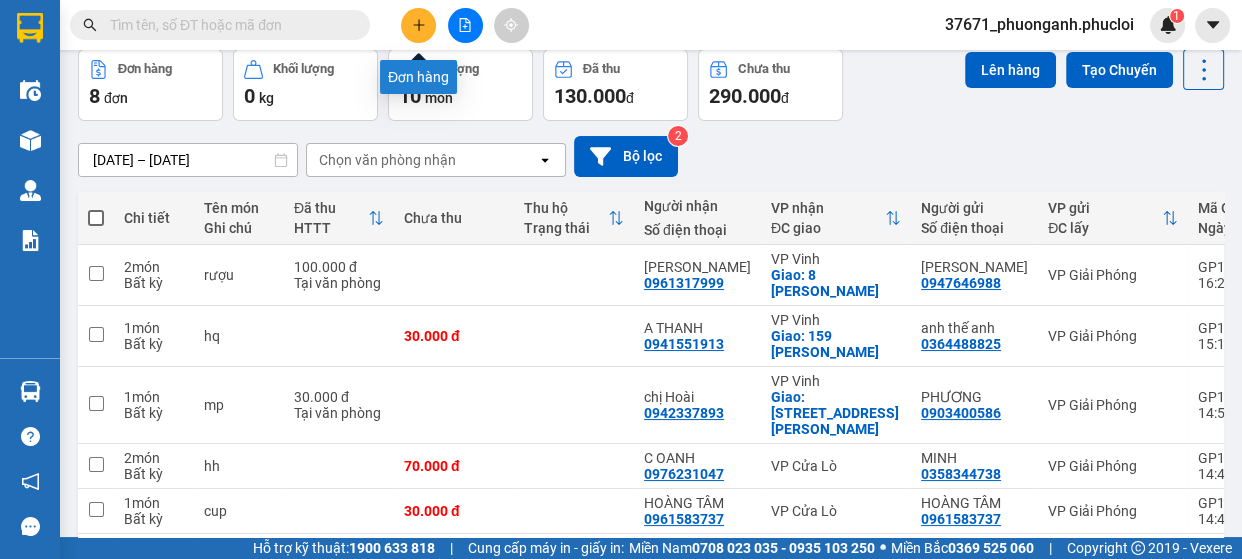 click at bounding box center [418, 25] 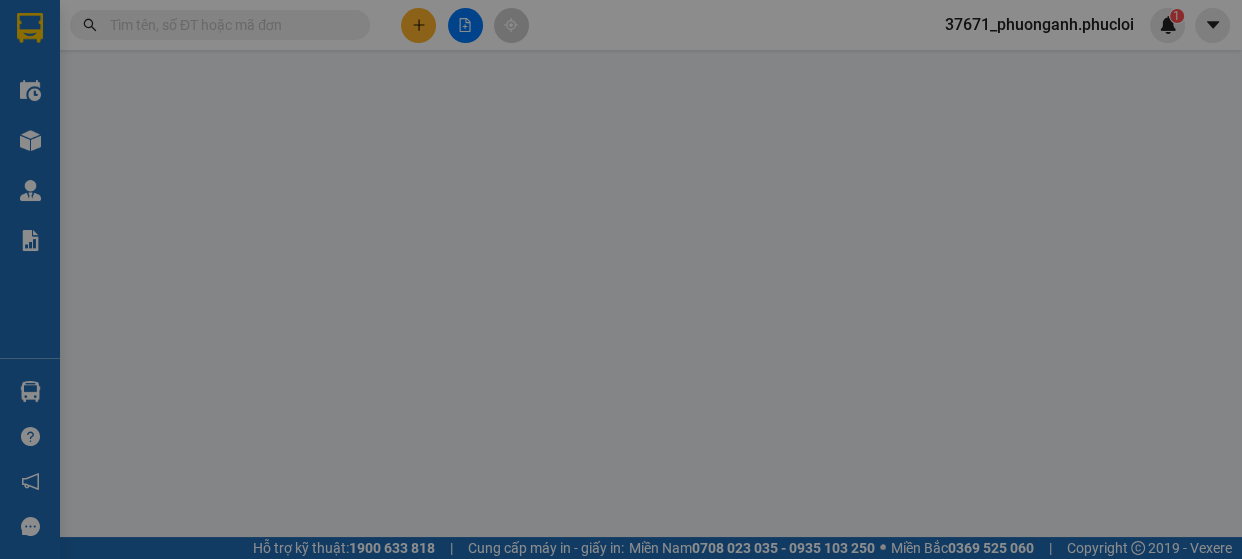 scroll, scrollTop: 0, scrollLeft: 0, axis: both 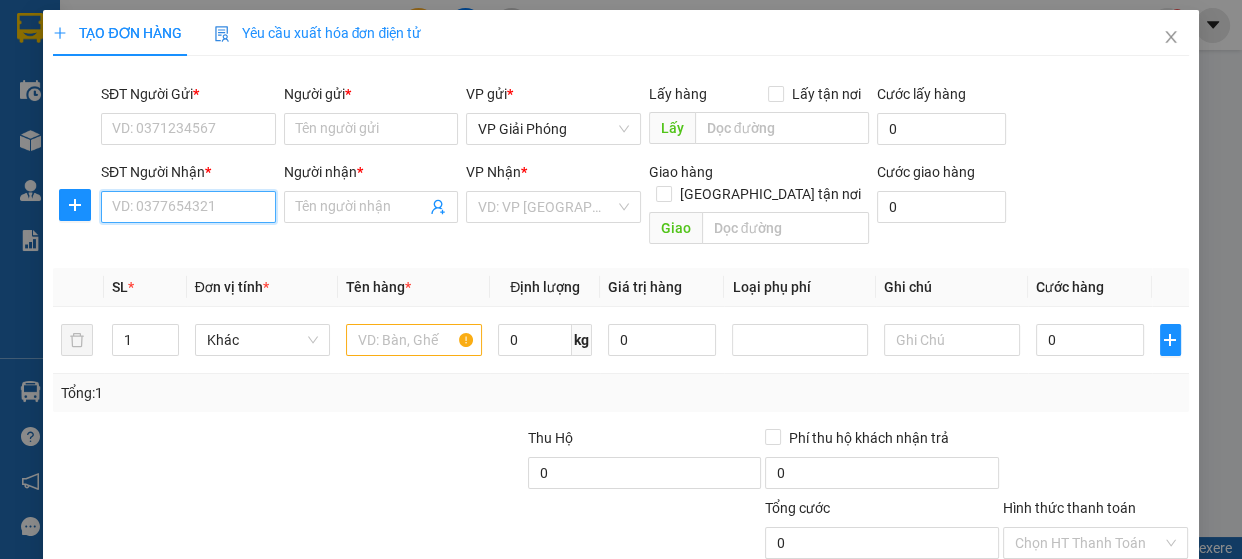 click on "SĐT Người Nhận  *" at bounding box center (188, 207) 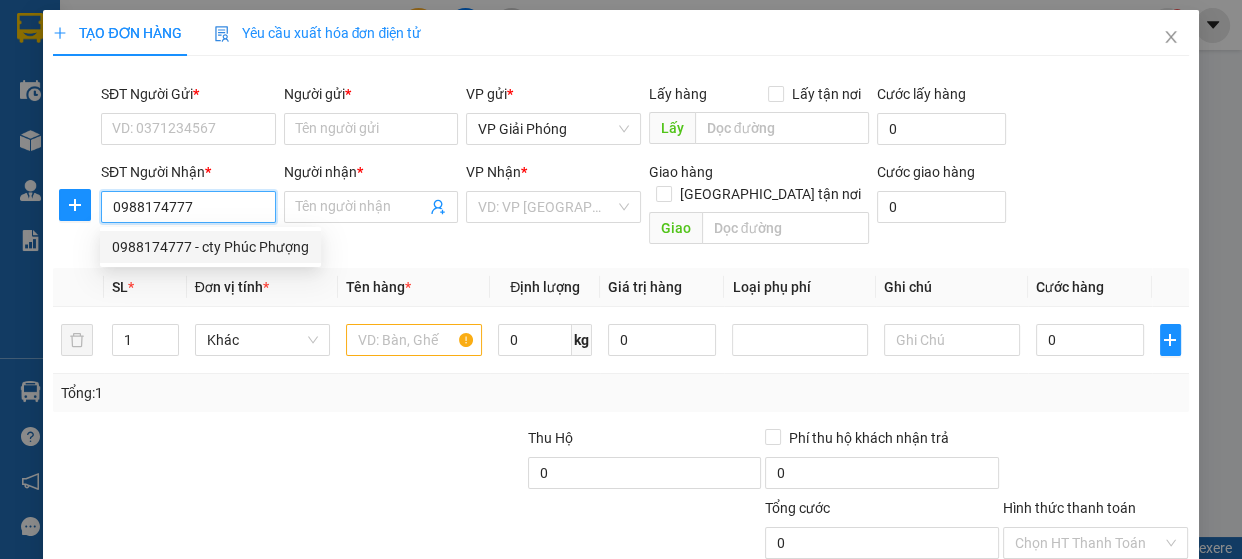 click on "0988174777 - cty Phúc Phượng" at bounding box center (210, 247) 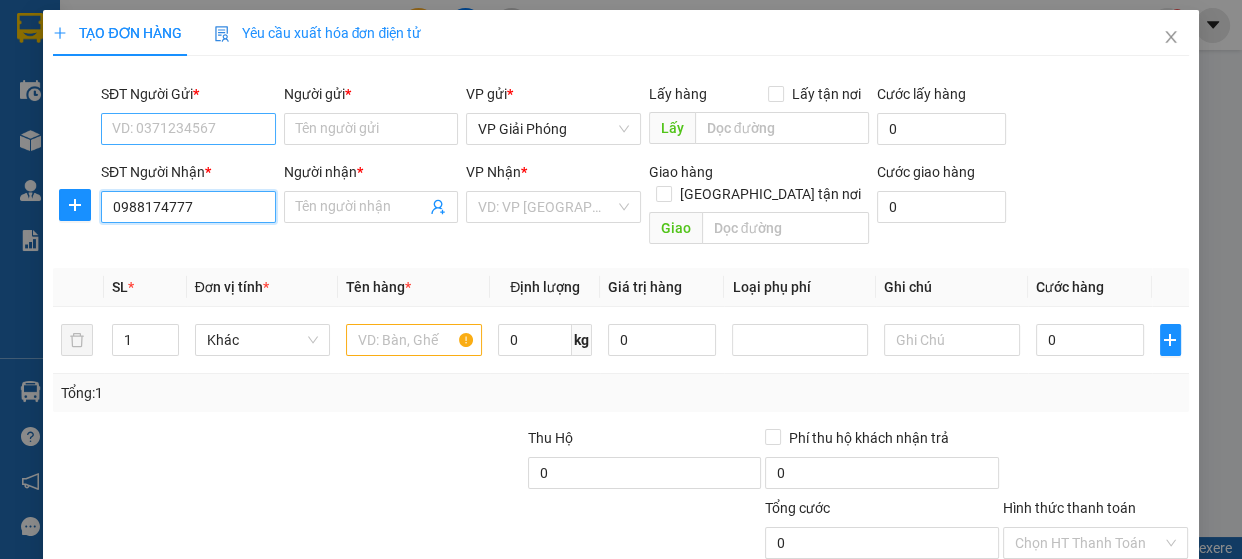 type on "0988174777" 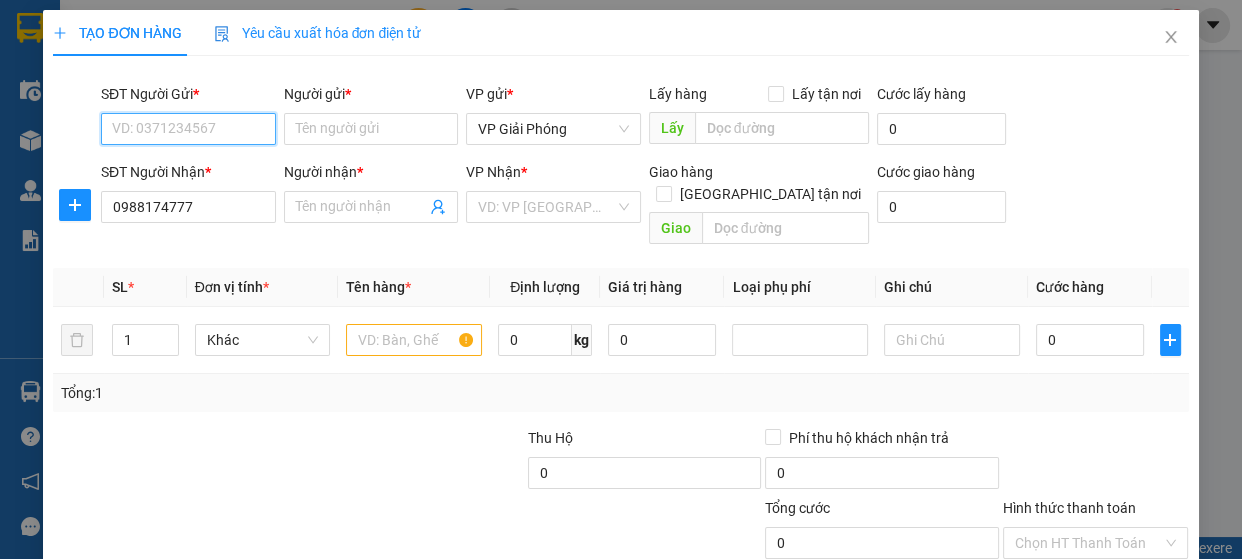 type on "cty Phúc Phượng" 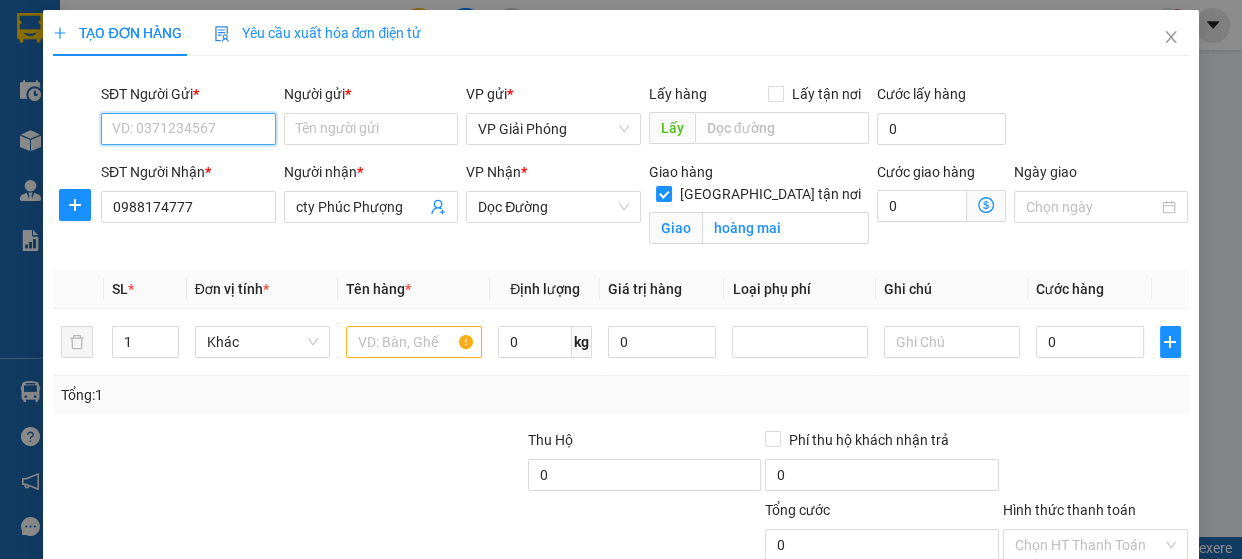 click on "SĐT Người Gửi  *" at bounding box center [188, 129] 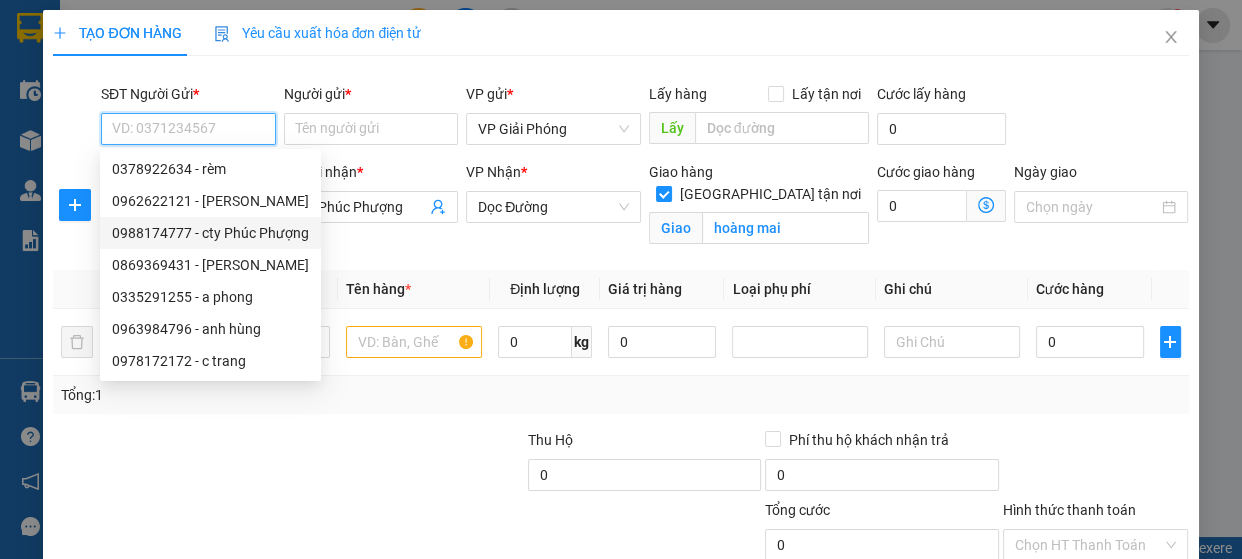 click on "0988174777 - cty Phúc Phượng" at bounding box center [210, 233] 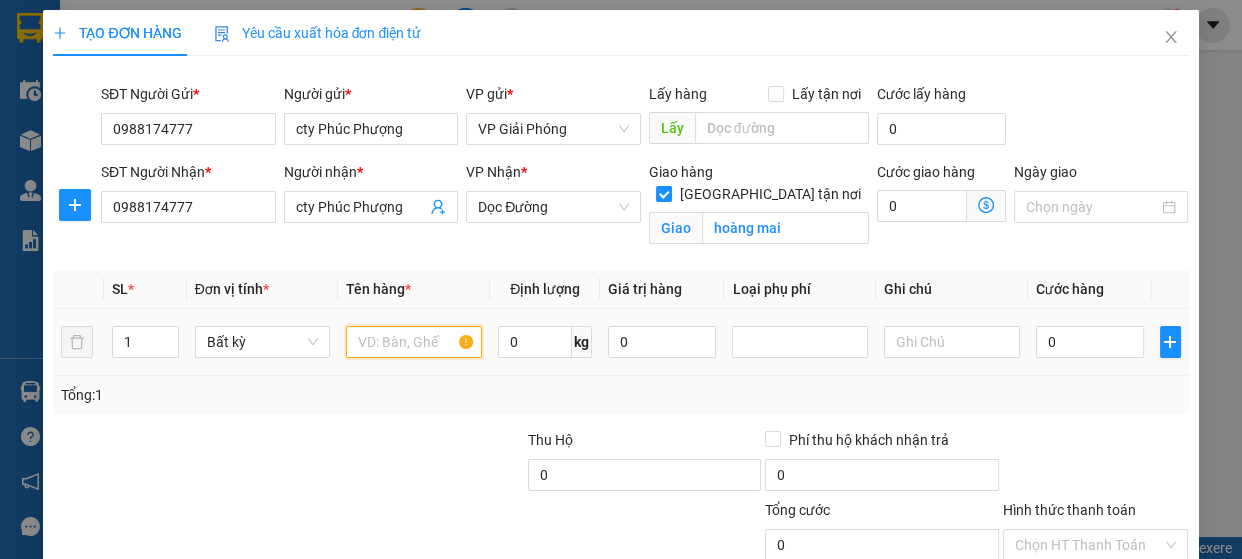 click at bounding box center [414, 342] 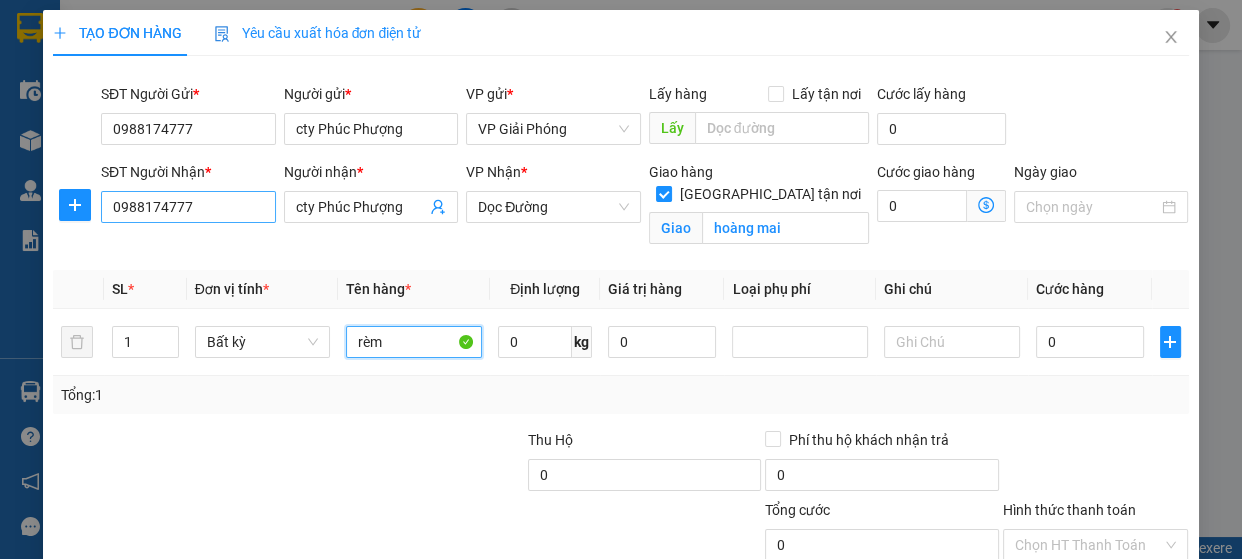 type on "rèm" 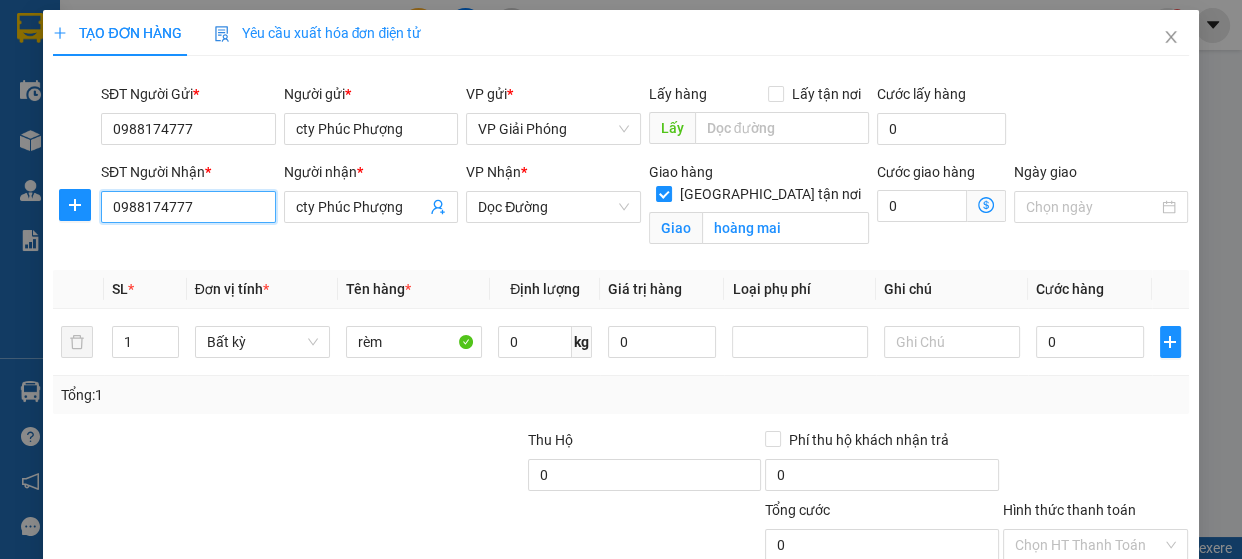click on "0988174777" at bounding box center (188, 207) 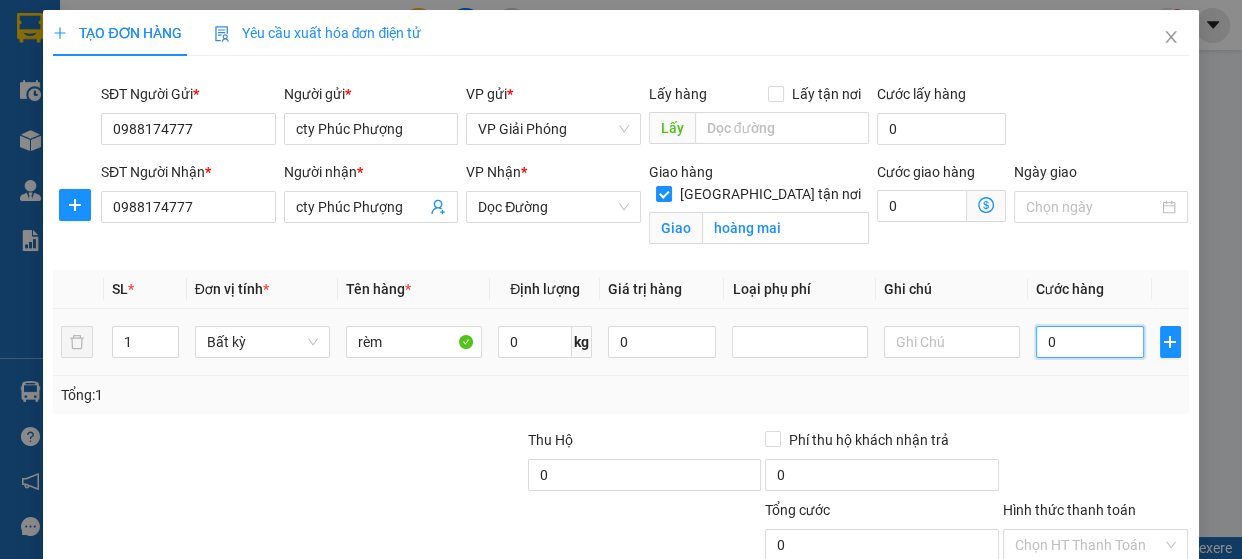 click on "0" at bounding box center [1090, 342] 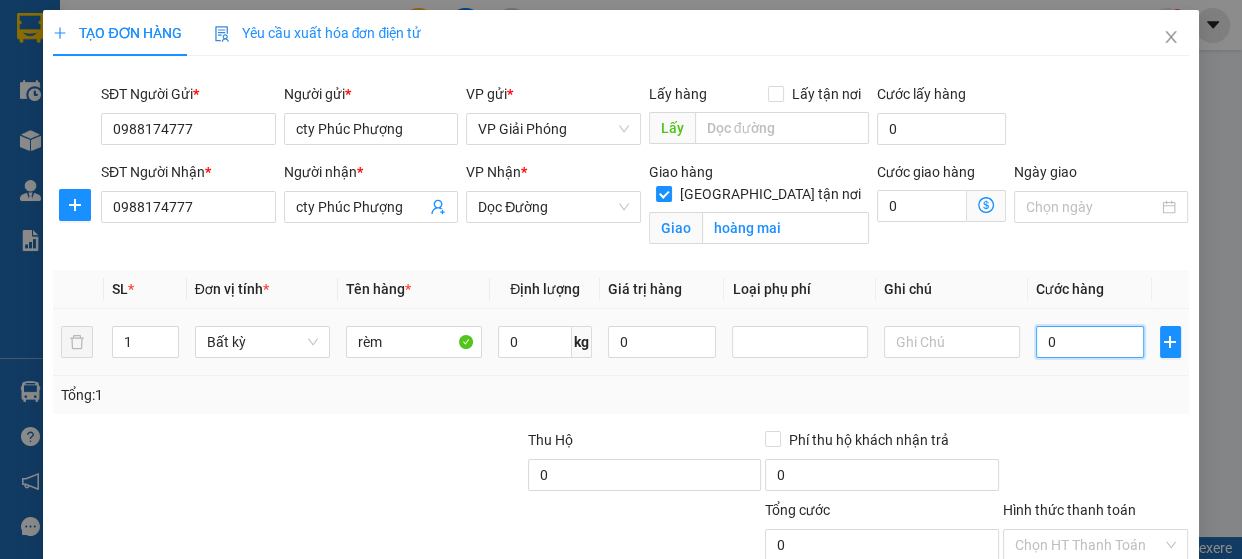 type on "7" 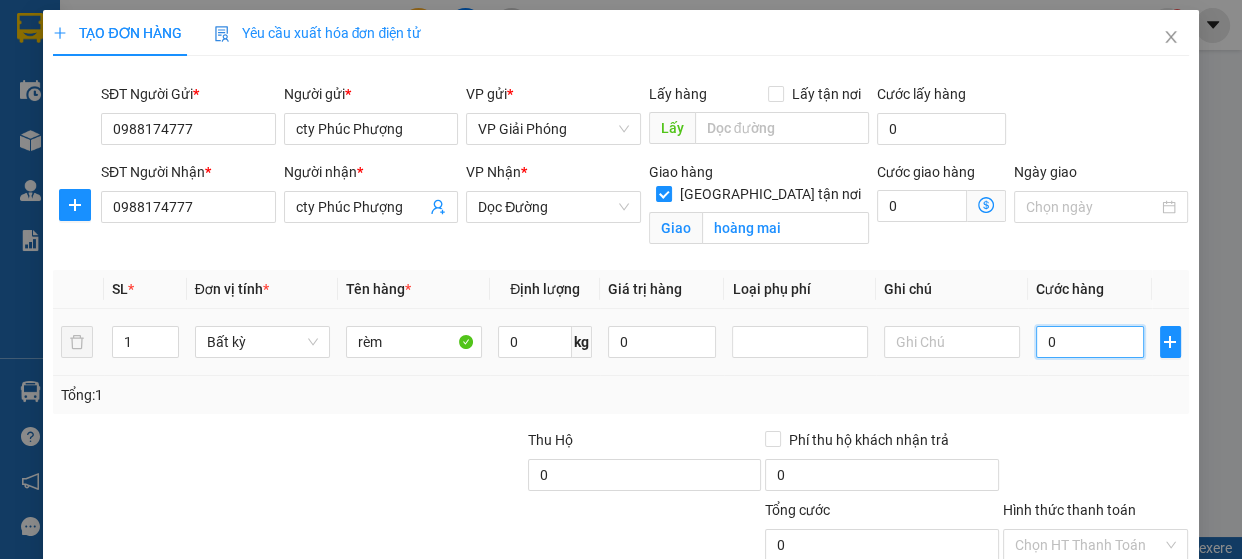 type on "7" 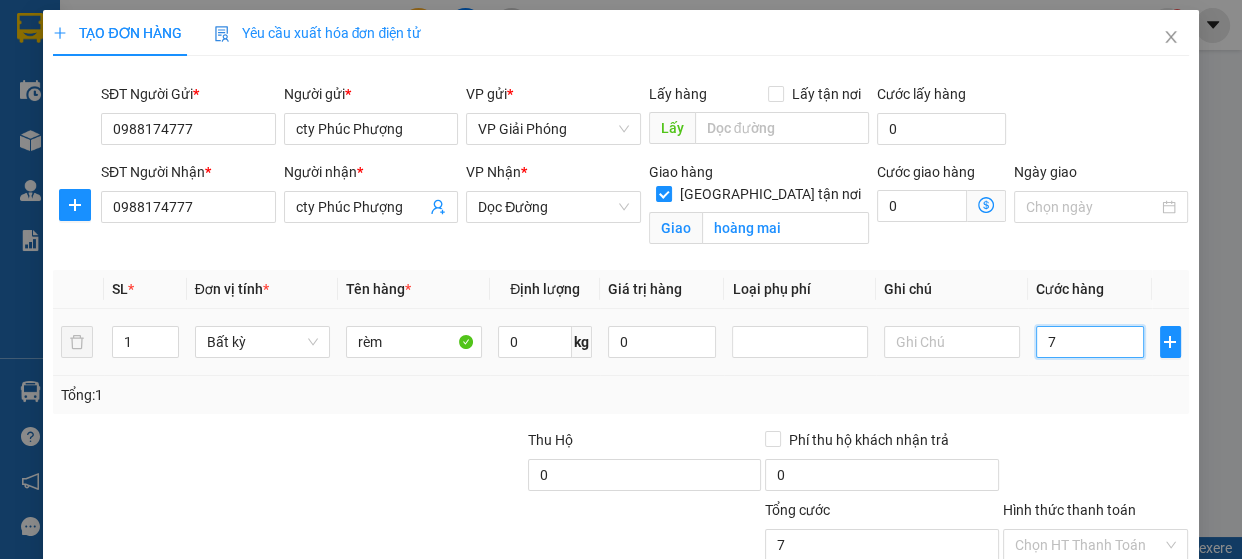 type on "70" 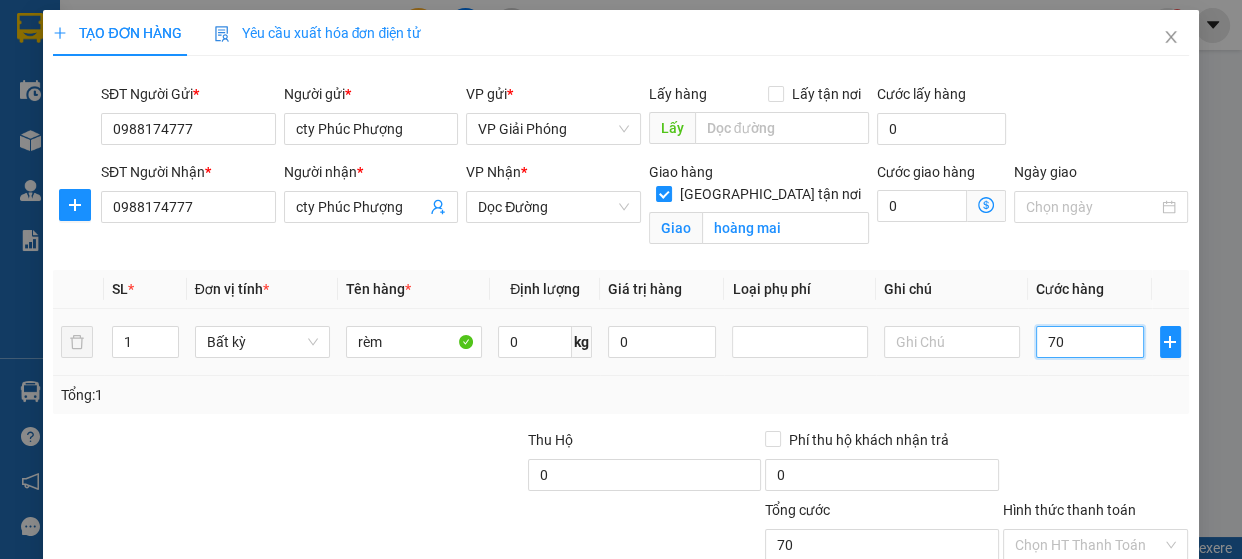 type on "700" 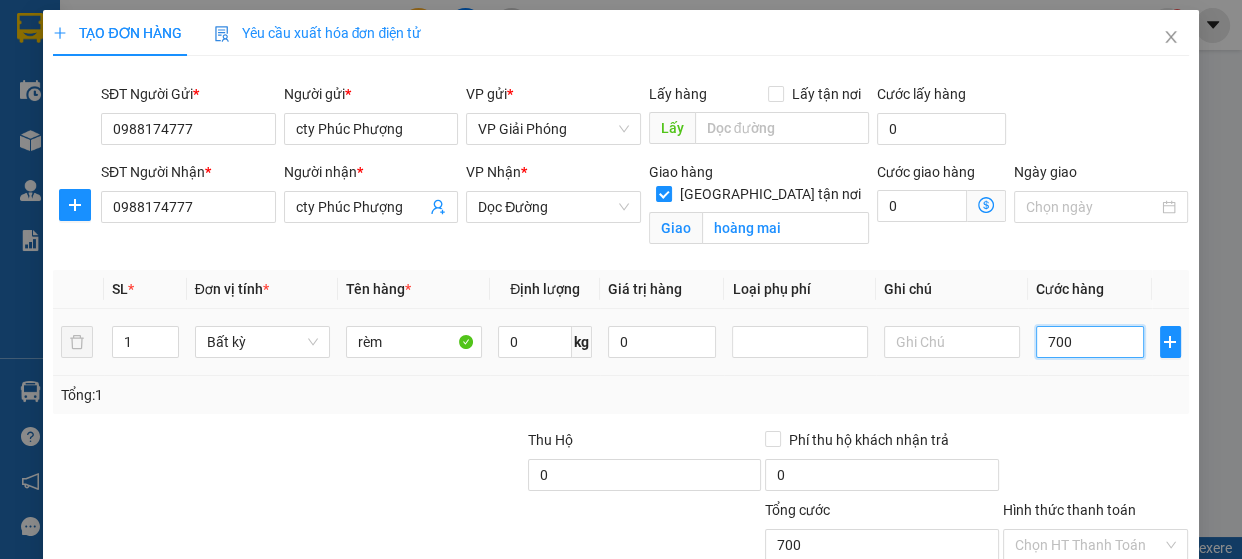 type on "7.000" 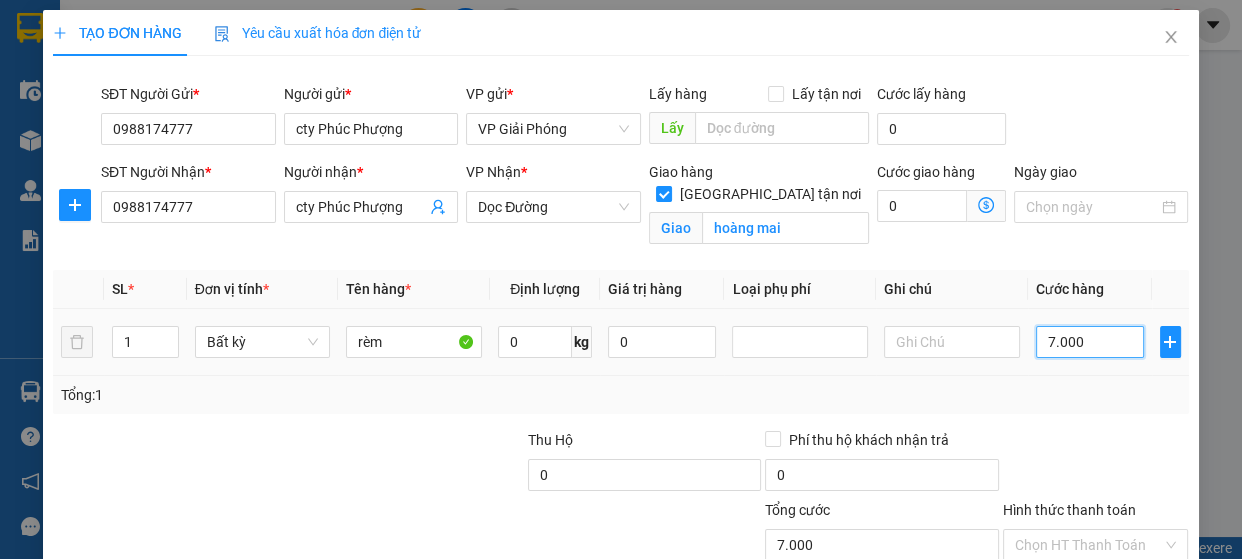 type on "70.000" 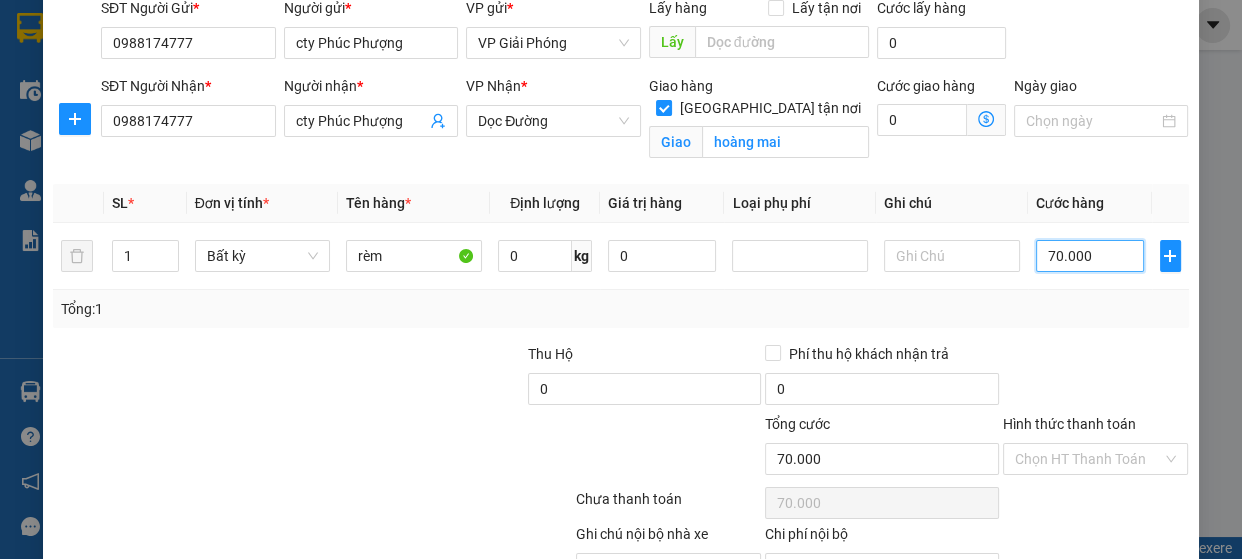 scroll, scrollTop: 181, scrollLeft: 0, axis: vertical 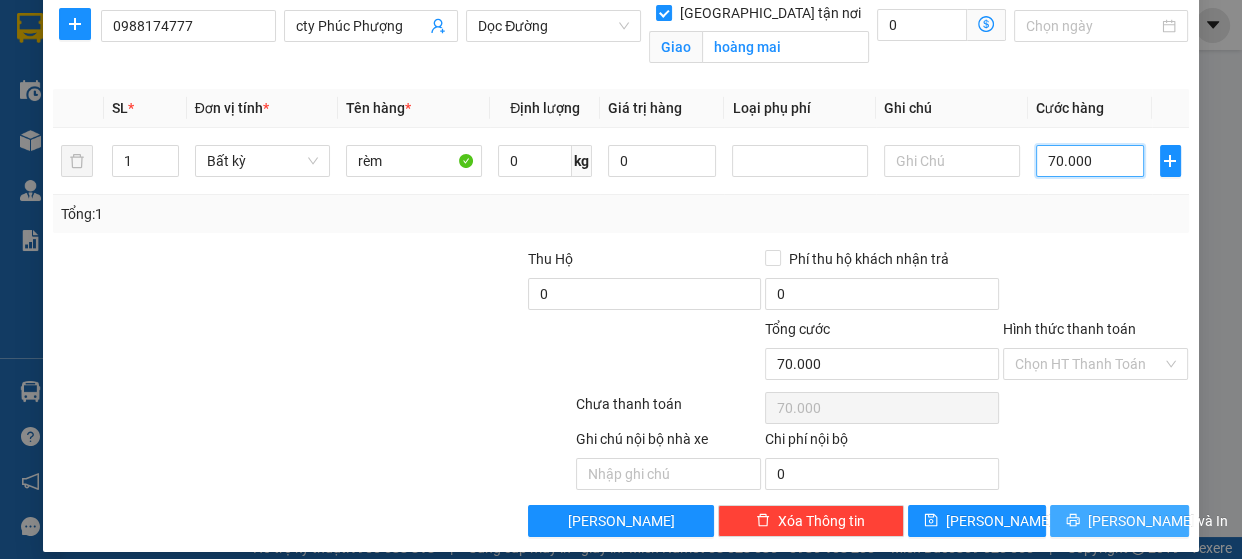 type on "70.000" 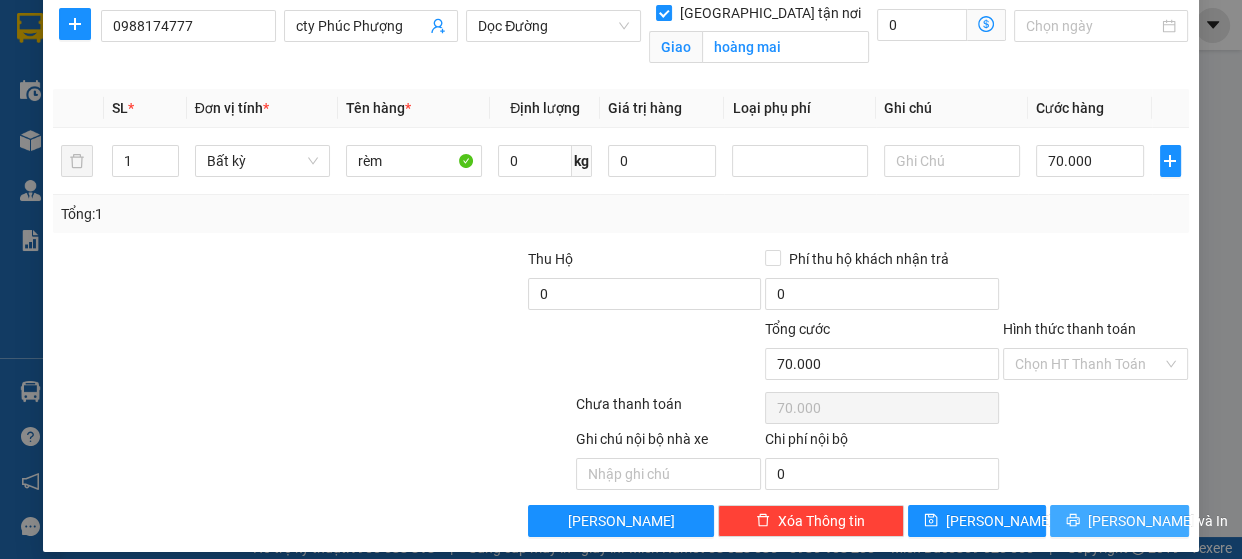 click on "Lưu và In" at bounding box center (1119, 521) 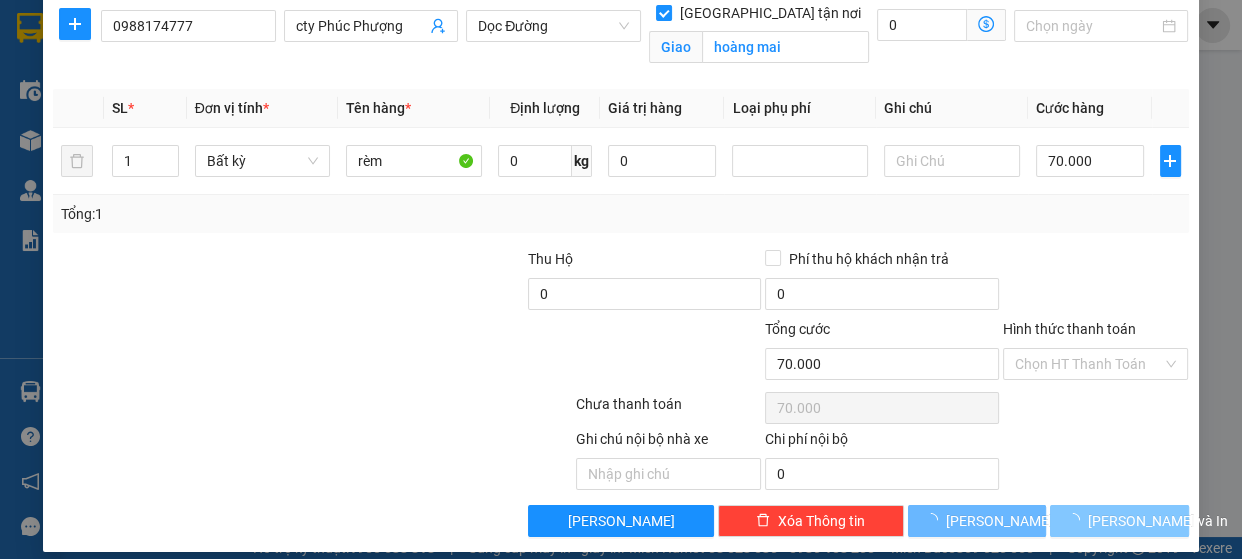 click on "Lưu và In" at bounding box center [1158, 521] 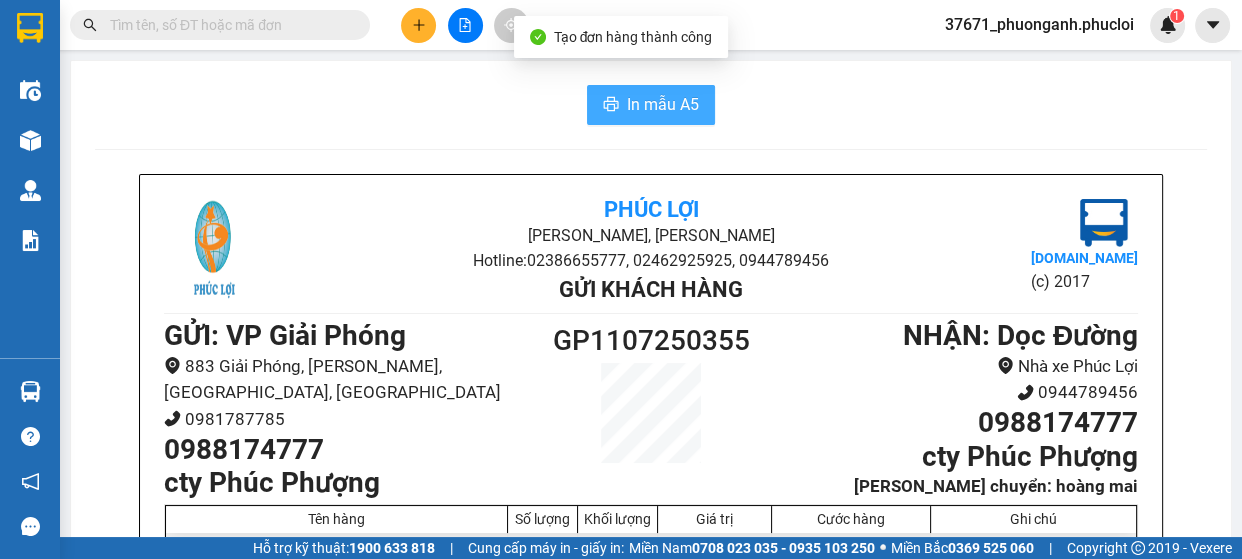 click on "In mẫu A5" at bounding box center [651, 105] 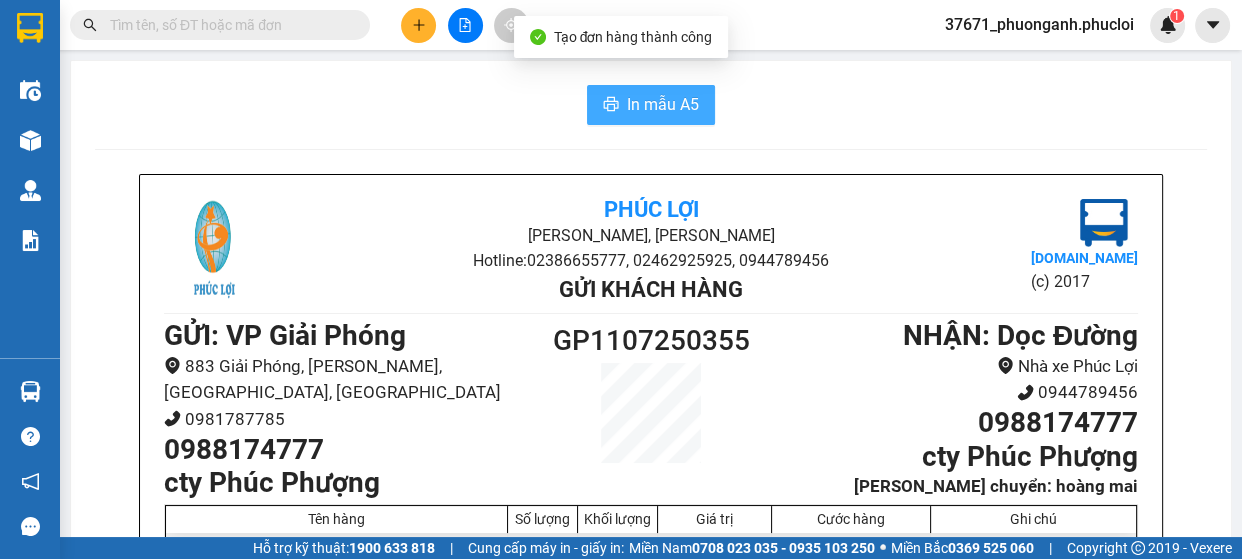 scroll, scrollTop: 0, scrollLeft: 0, axis: both 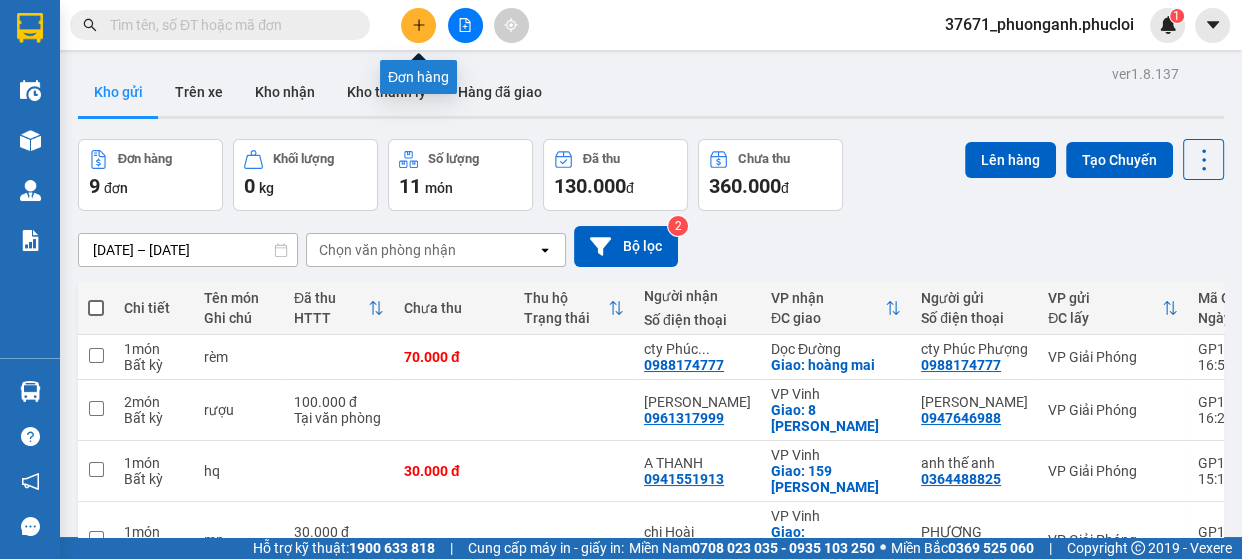 click at bounding box center (418, 25) 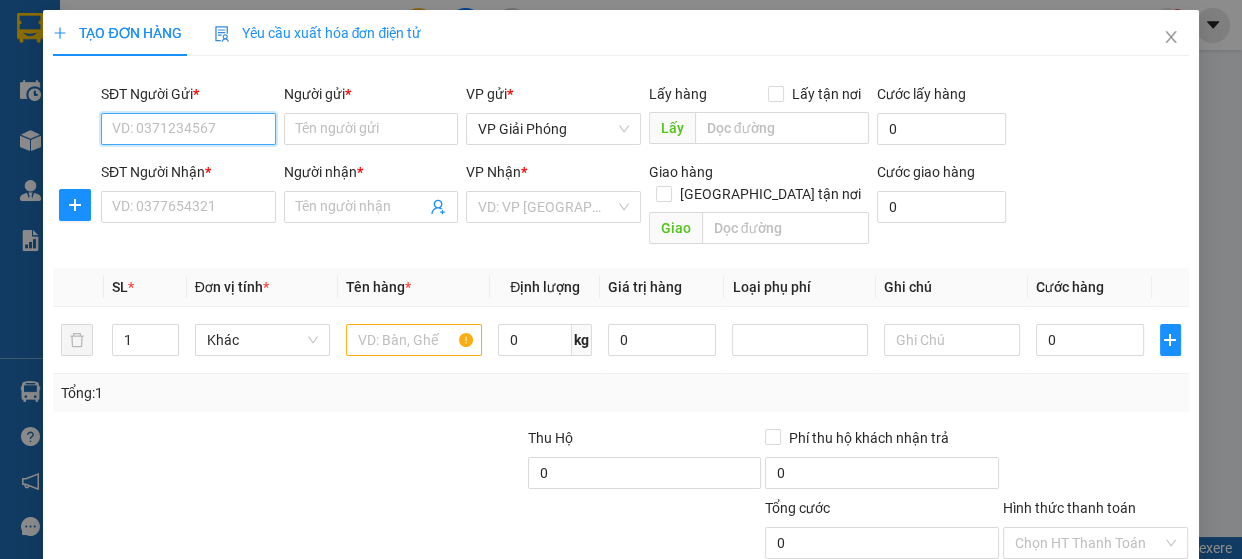 click on "SĐT Người Gửi  *" at bounding box center [188, 129] 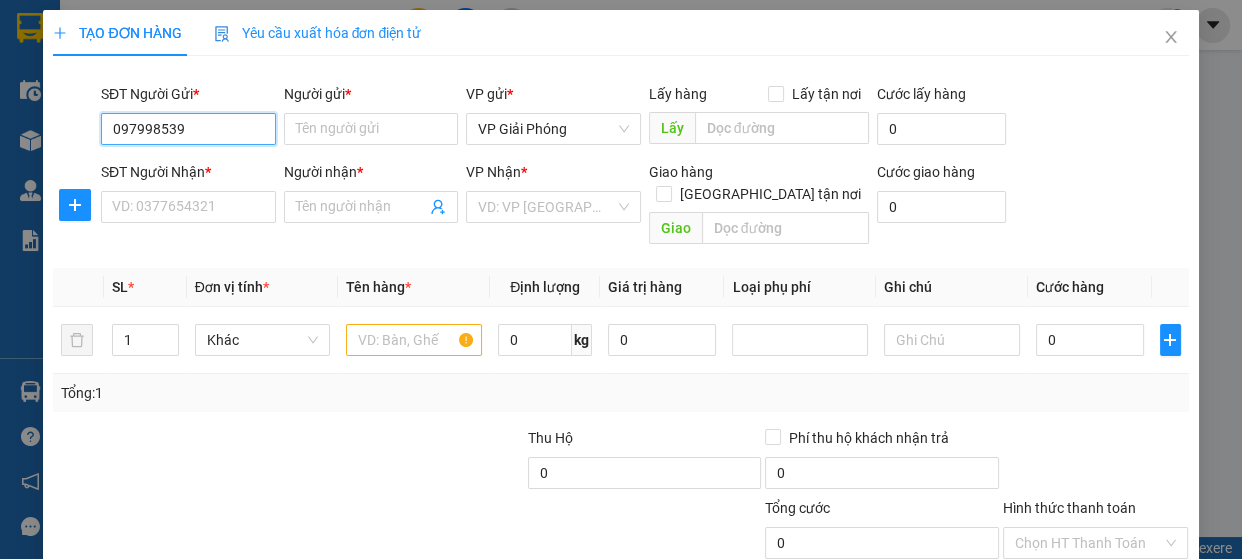 type on "0979985399" 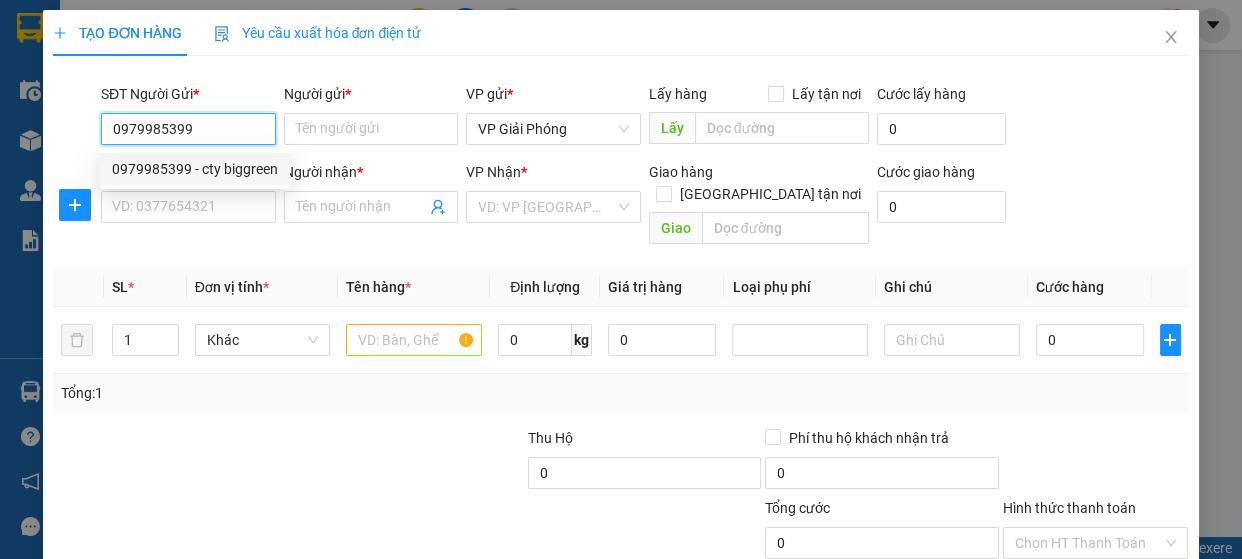 click on "0979985399 - cty biggreen" at bounding box center (195, 169) 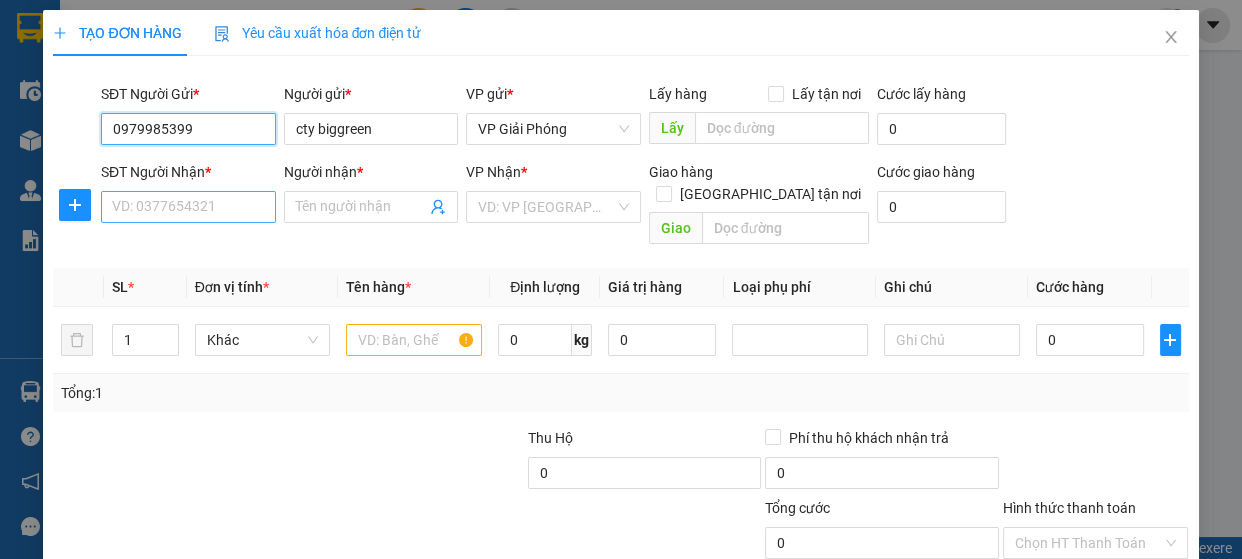type on "0979985399" 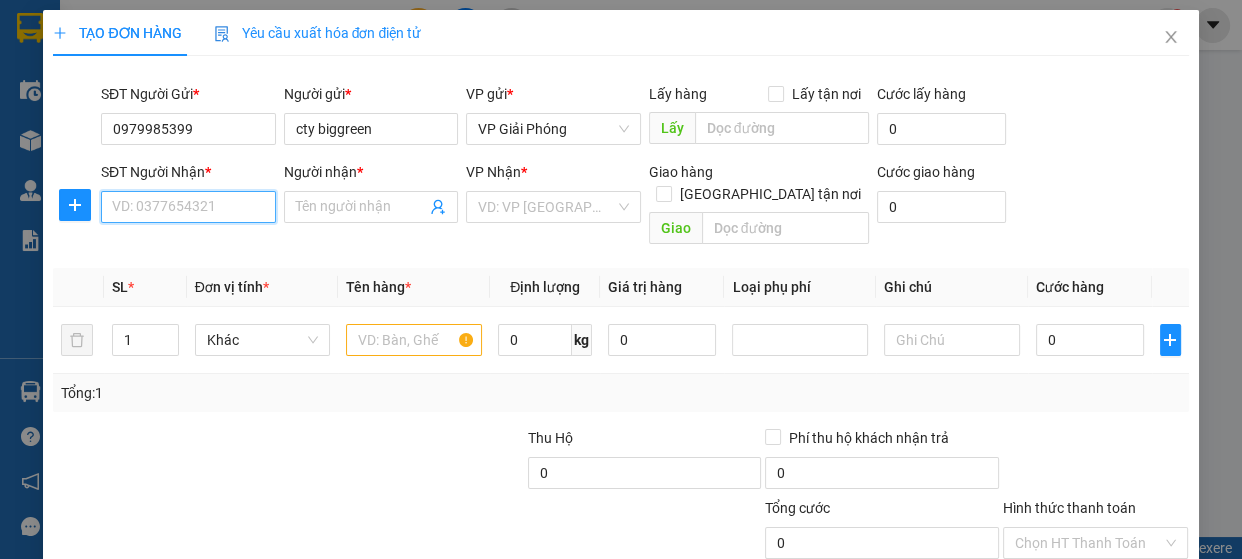 click on "SĐT Người Nhận  *" at bounding box center [188, 207] 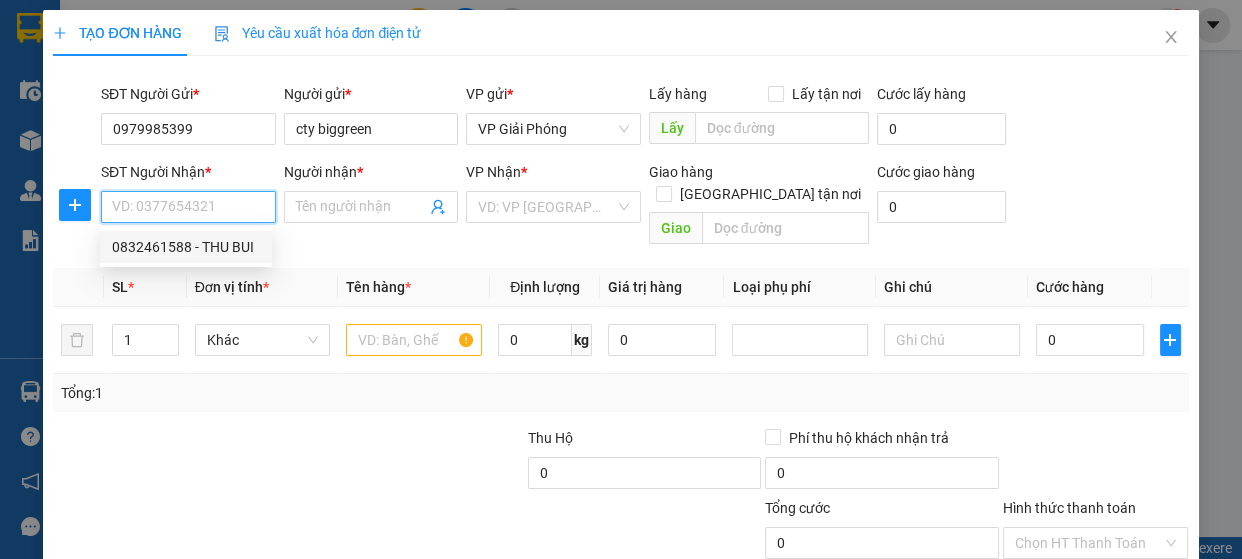 click on "0832461588 - THU BUI" at bounding box center [186, 247] 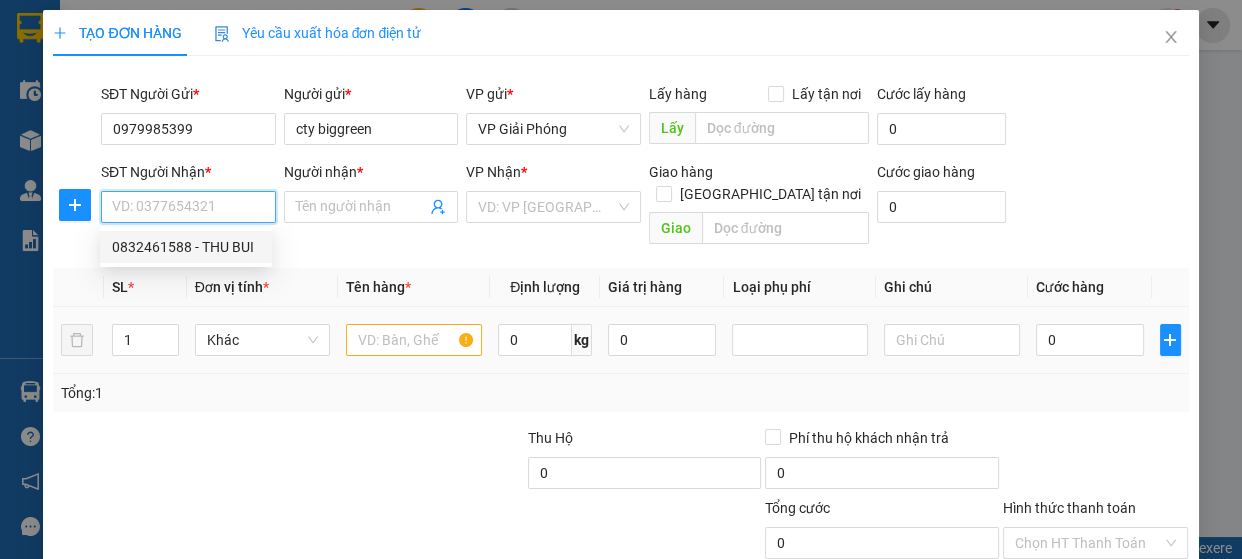 type on "0832461588" 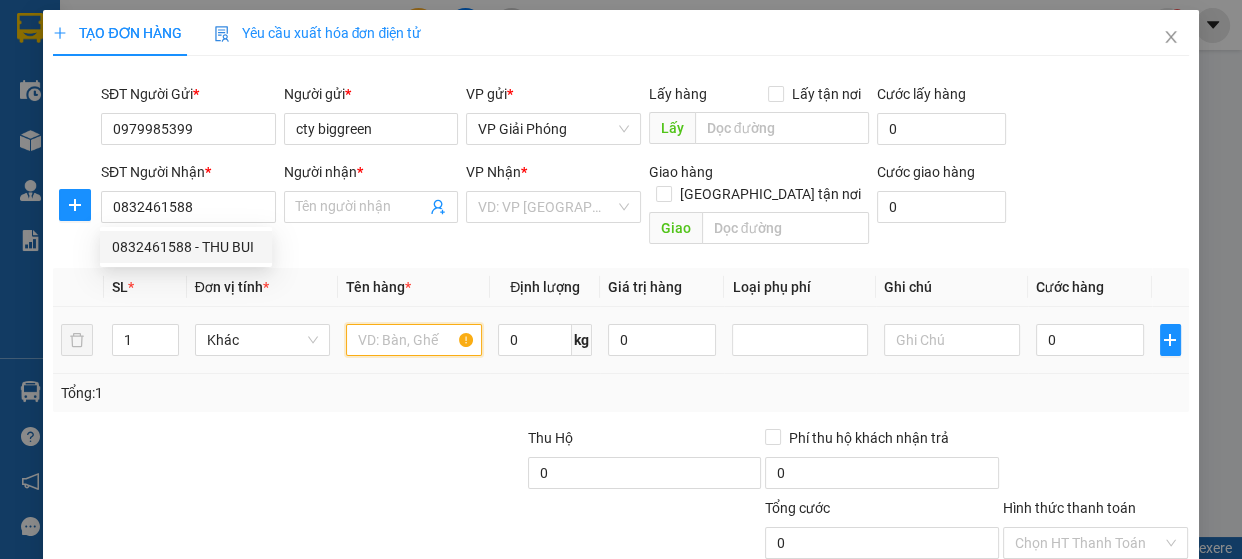 type on "THU BUI" 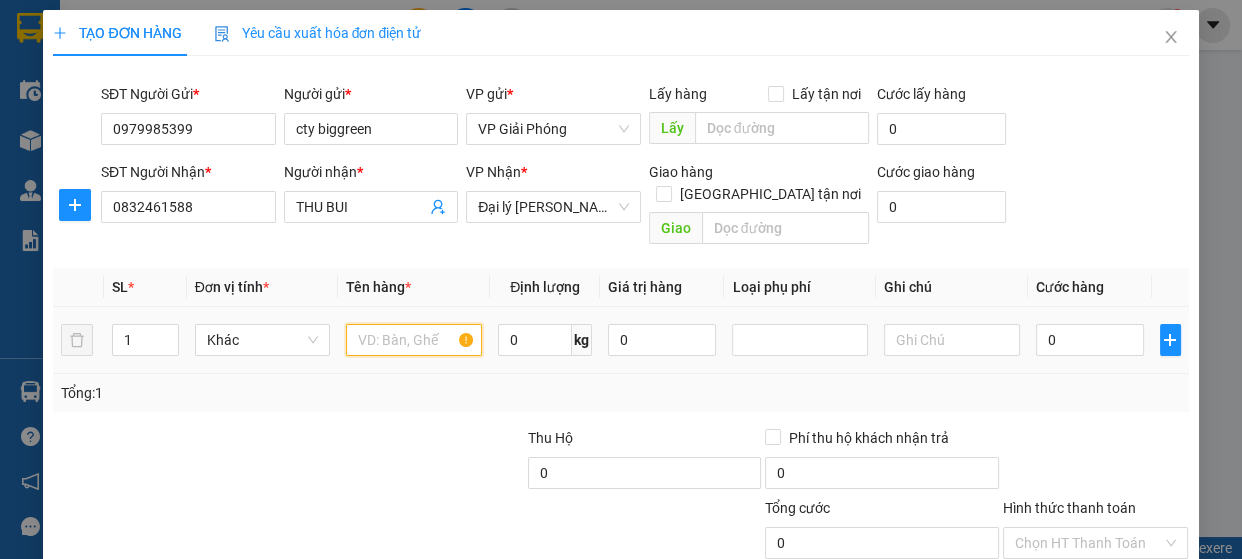 click at bounding box center [414, 340] 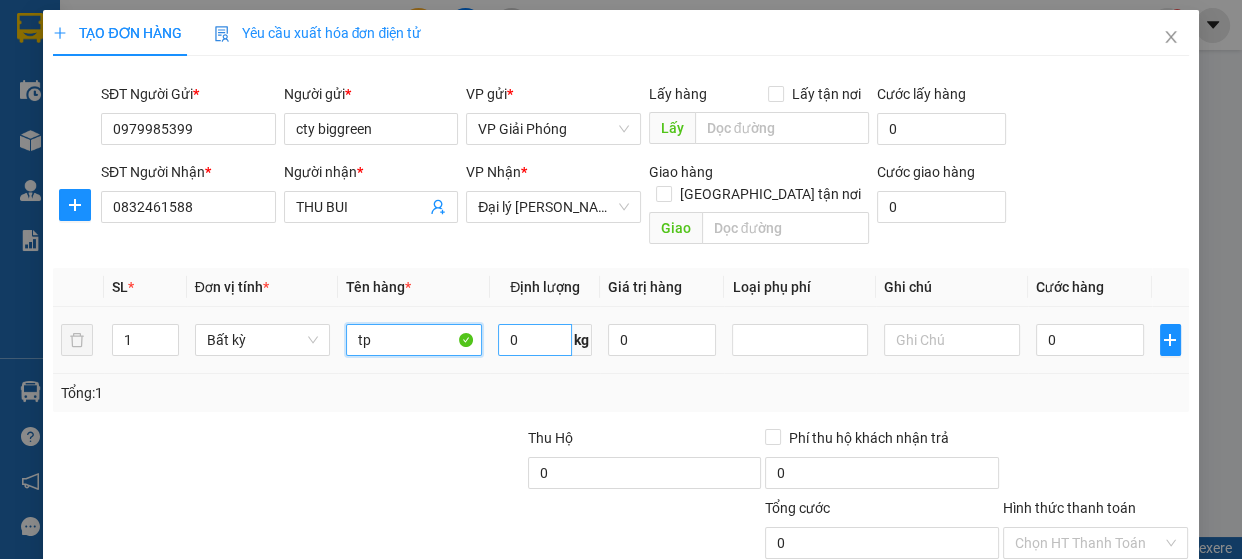 type on "tp" 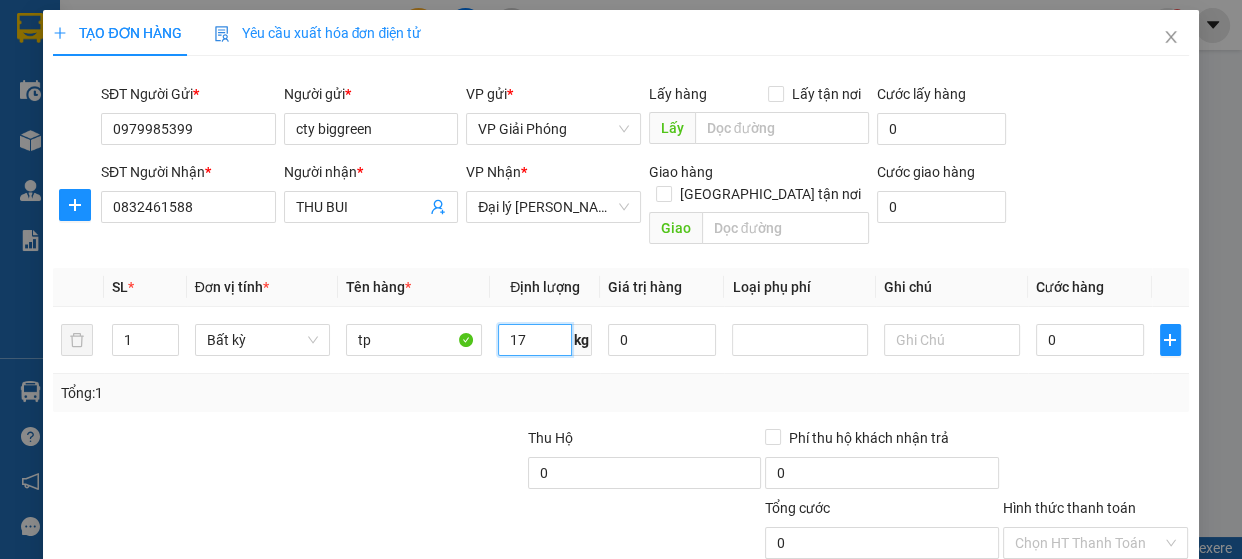 type on "17" 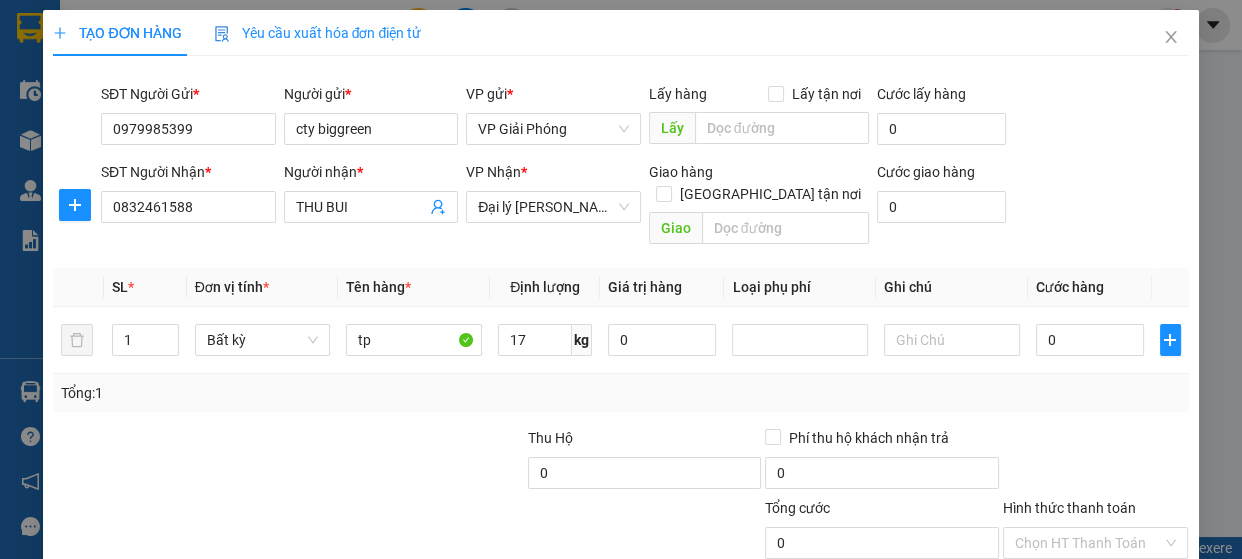 click on "Thu Hộ" at bounding box center (644, 438) 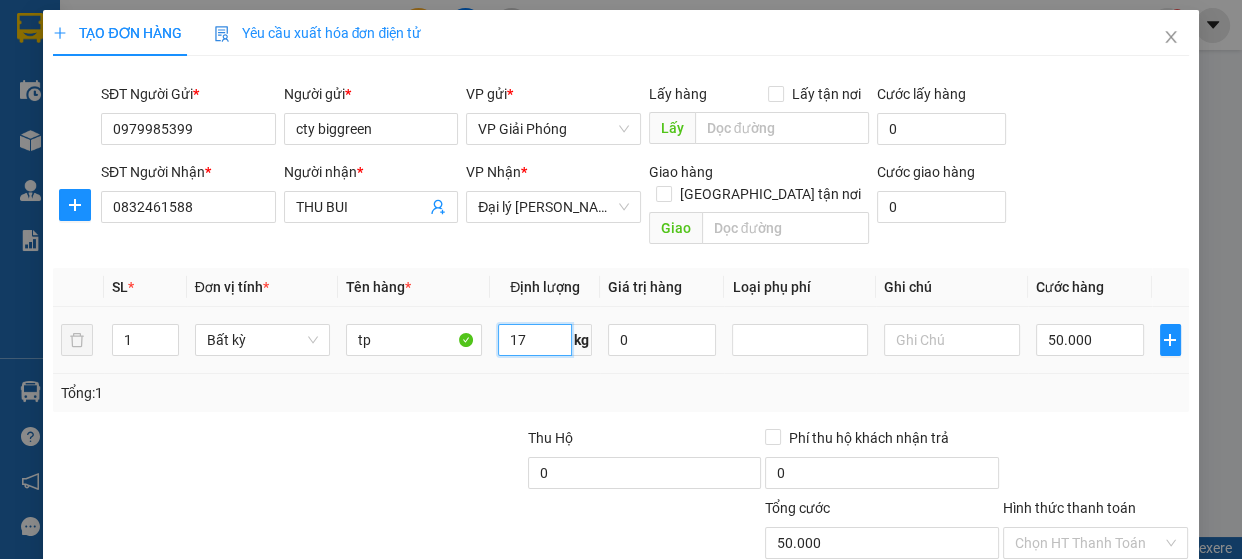 click on "17" at bounding box center (535, 340) 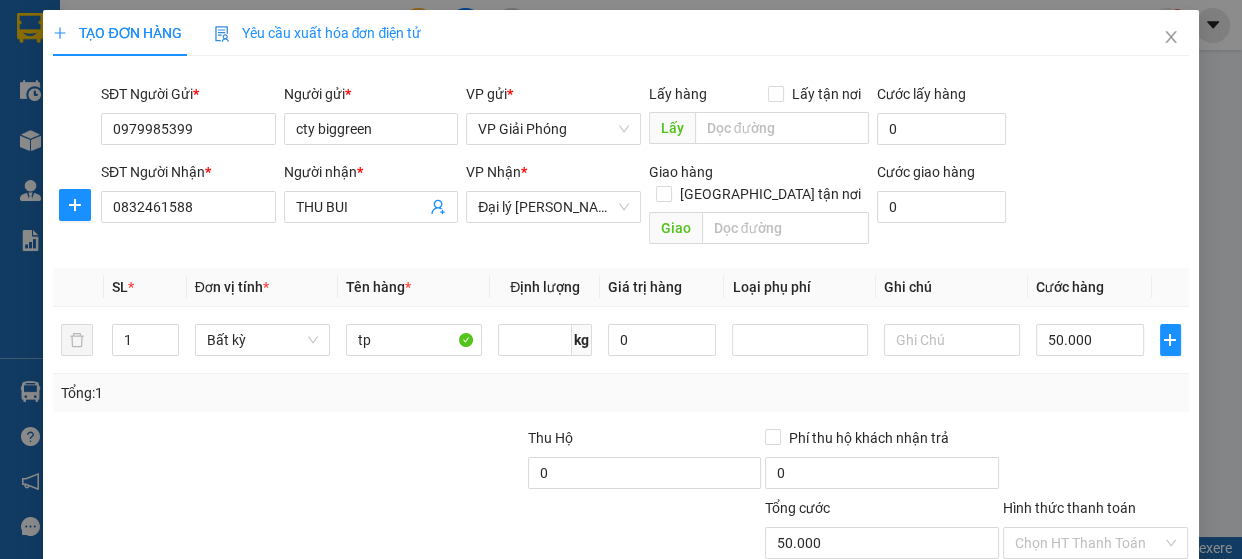 type on "0" 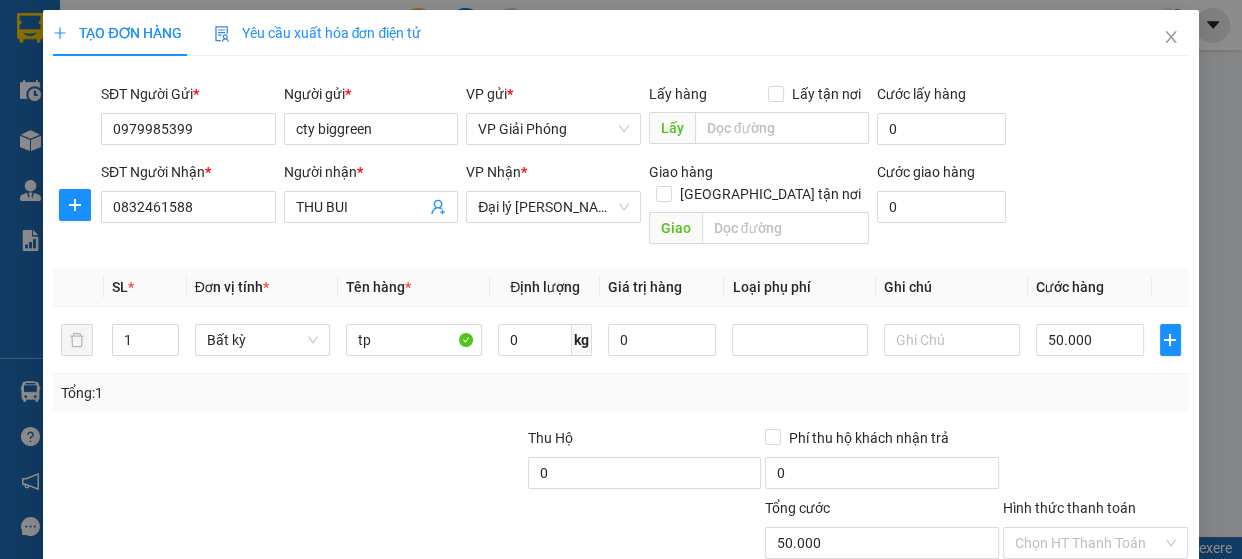 click on "Lưu và In" at bounding box center (1158, 700) 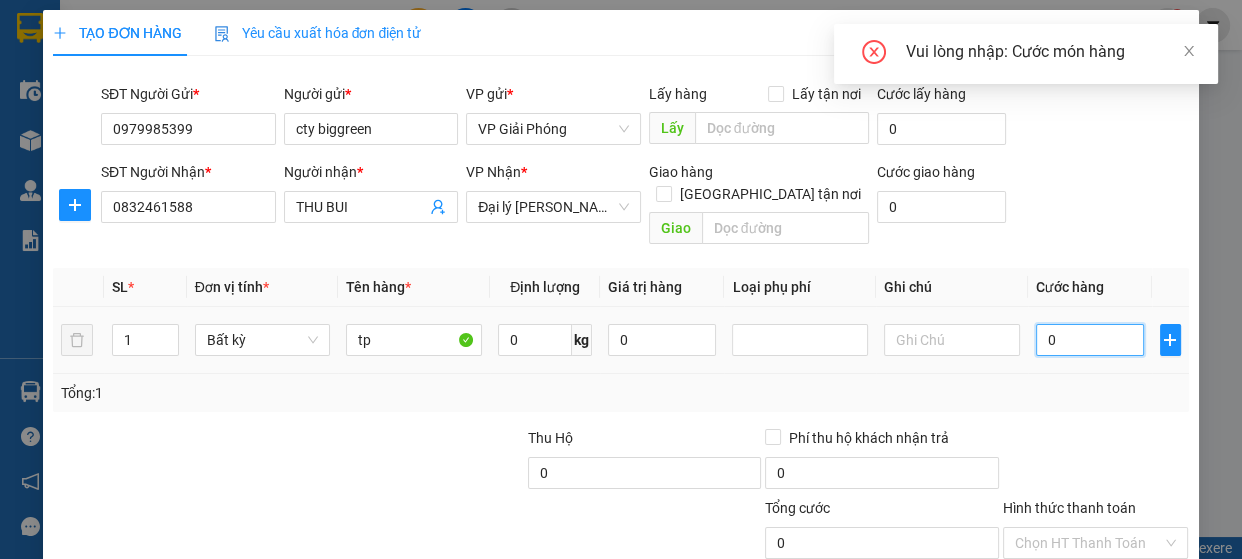 click on "0" at bounding box center (1090, 340) 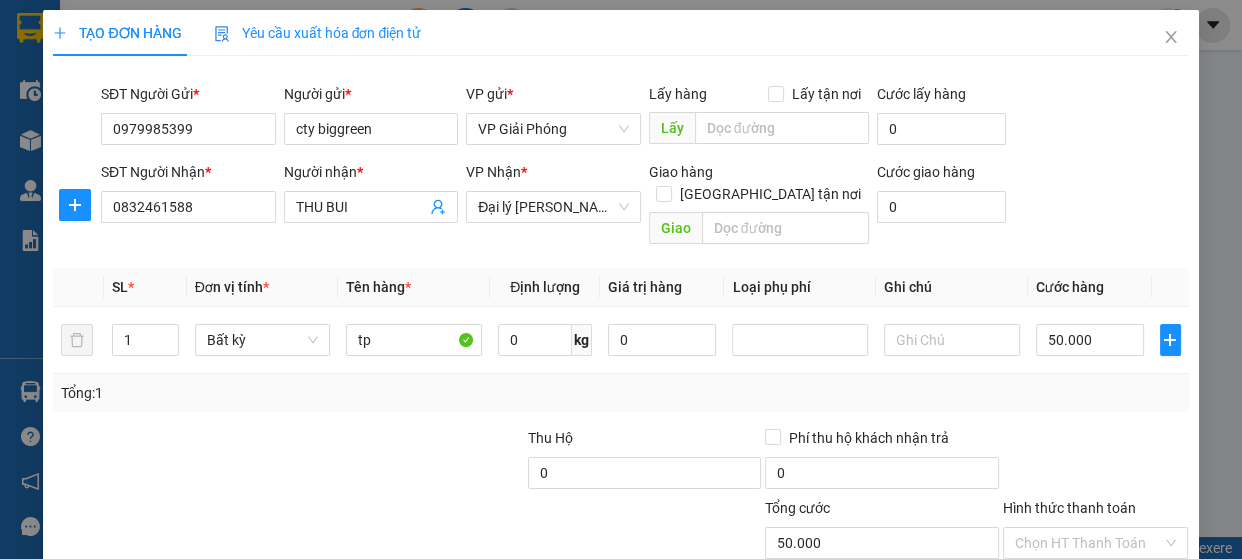 click on "Lưu và In" at bounding box center [1158, 700] 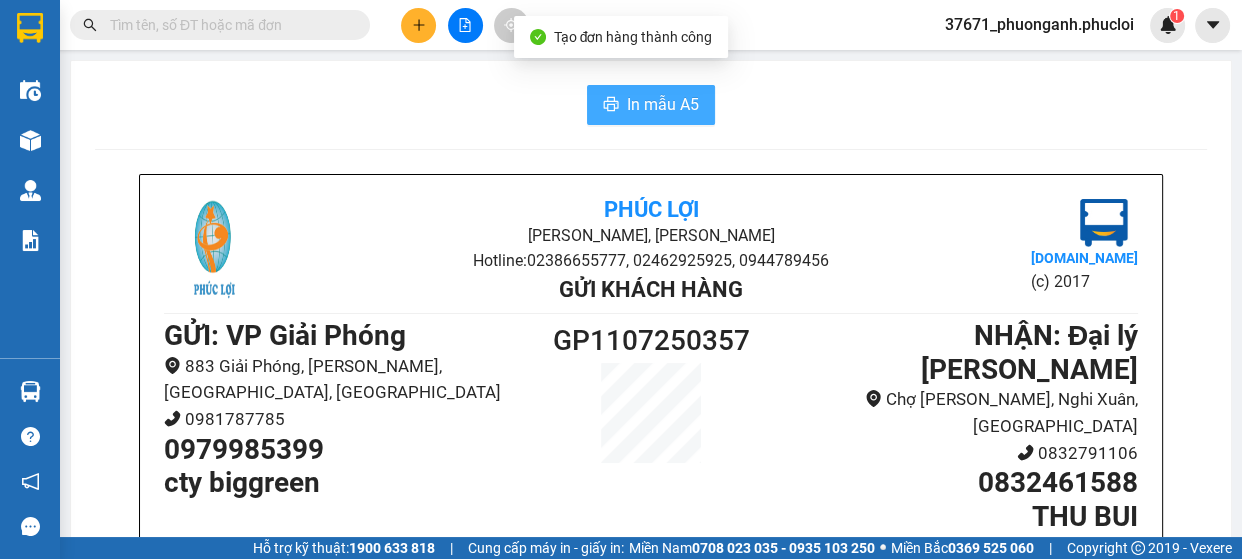 click on "In mẫu A5" at bounding box center (663, 104) 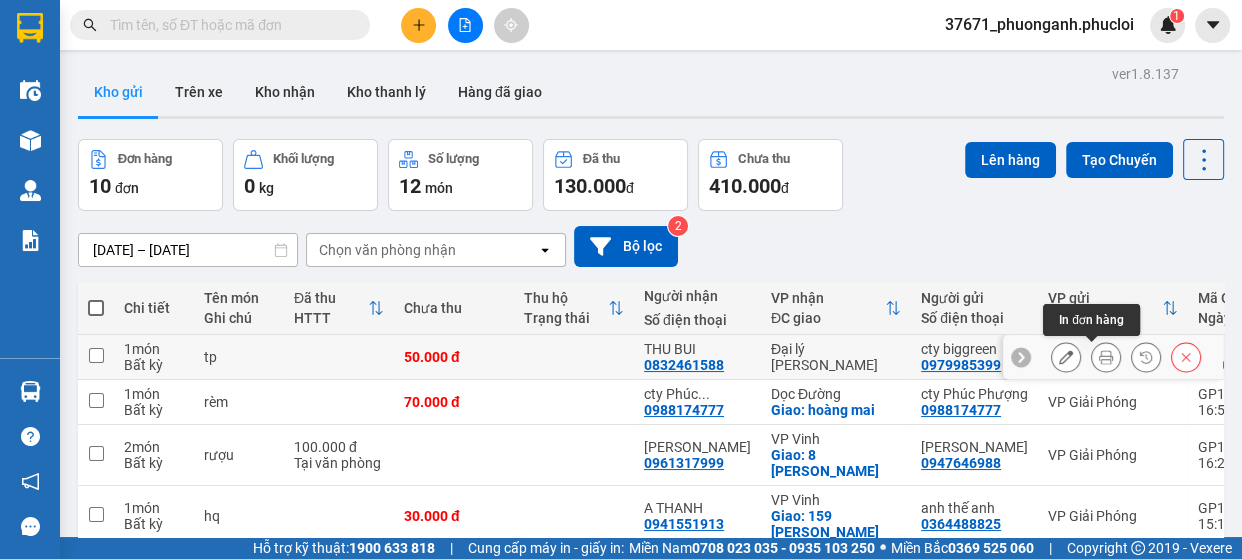 click 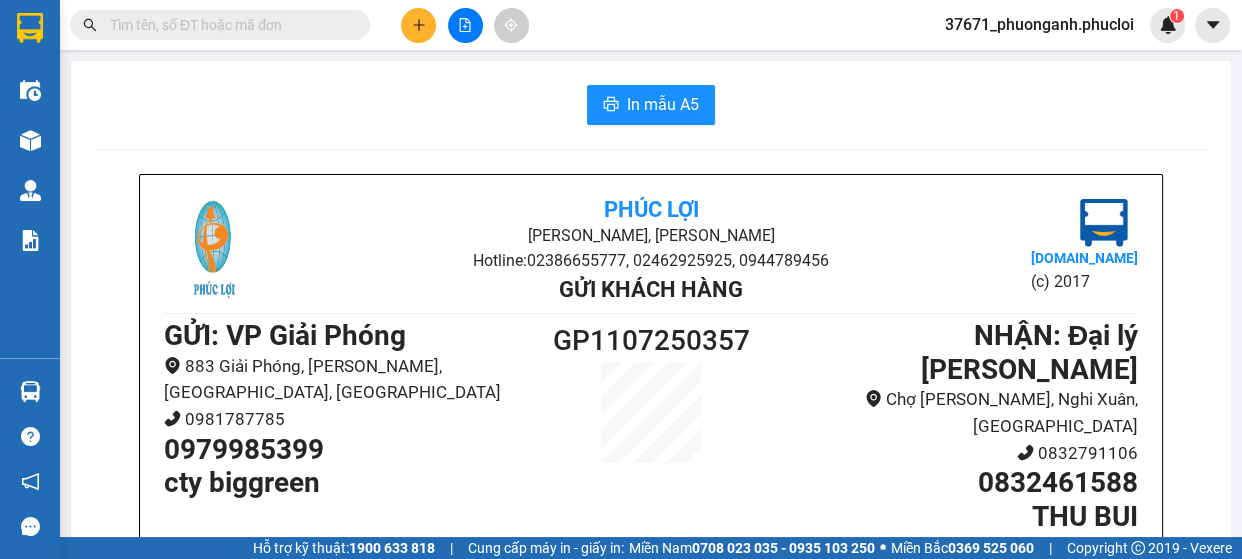 click on "0979985399" at bounding box center [346, 450] 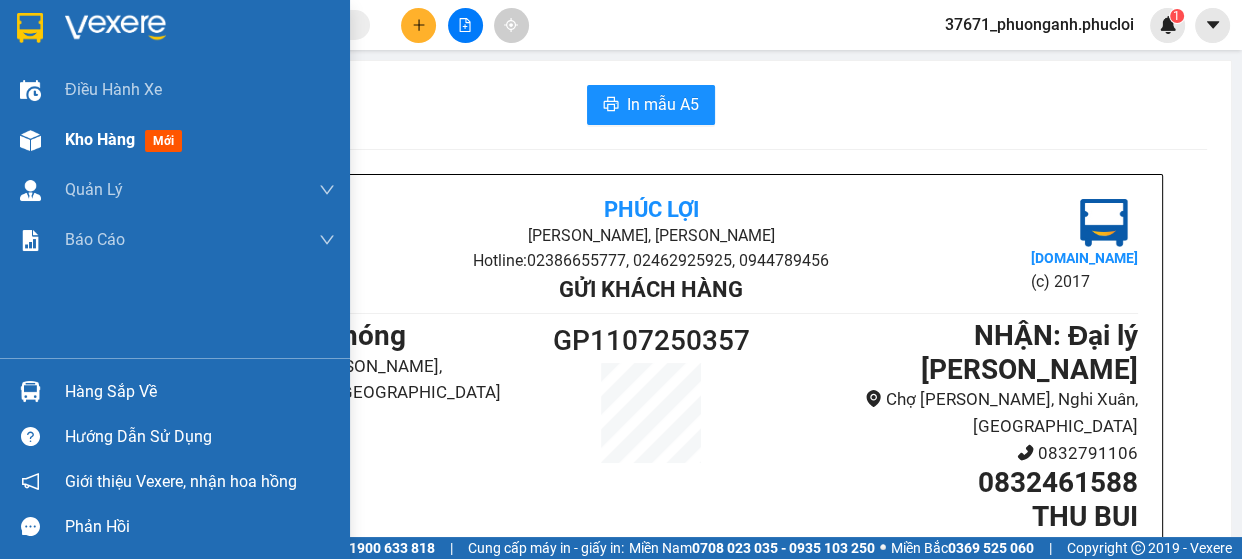 click on "Kho hàng mới" at bounding box center [175, 140] 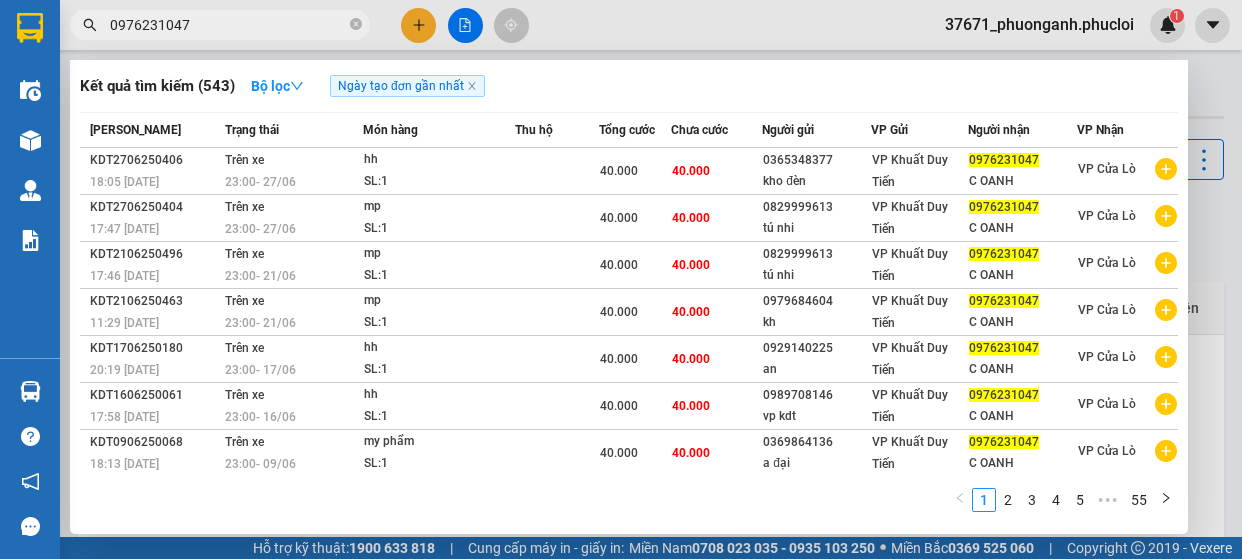 scroll, scrollTop: 0, scrollLeft: 0, axis: both 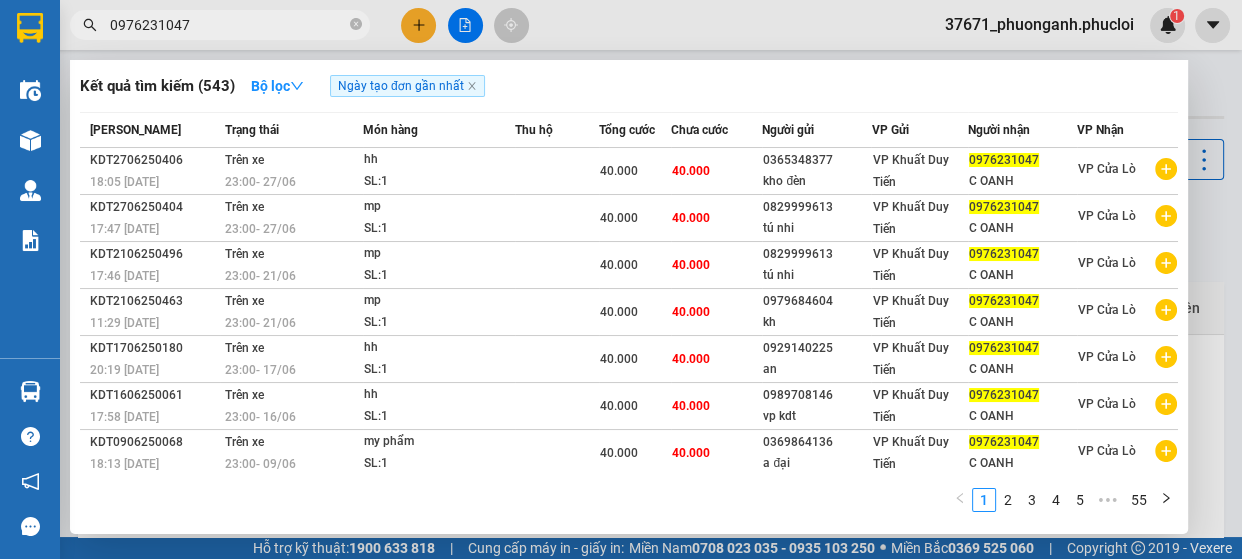 click on "0976231047" at bounding box center (228, 25) 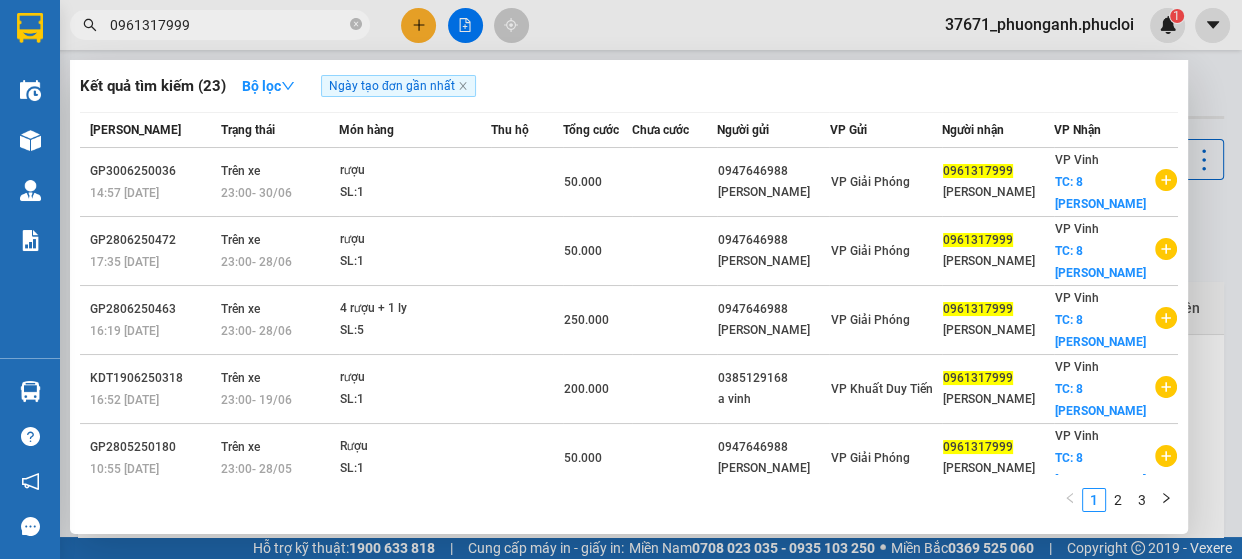type on "0961317999" 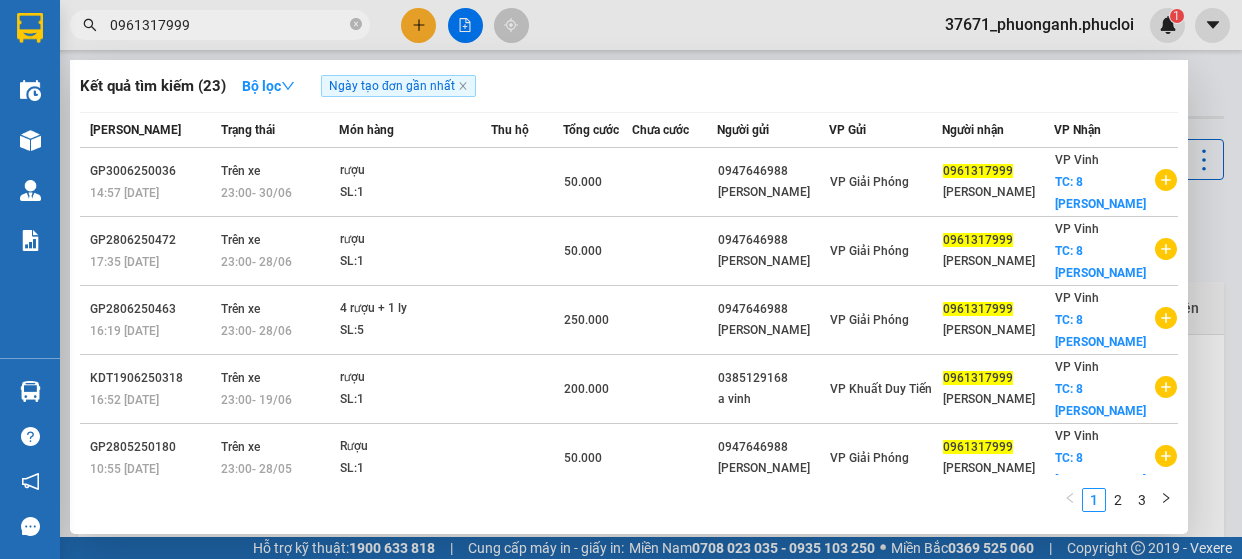 scroll, scrollTop: 0, scrollLeft: 0, axis: both 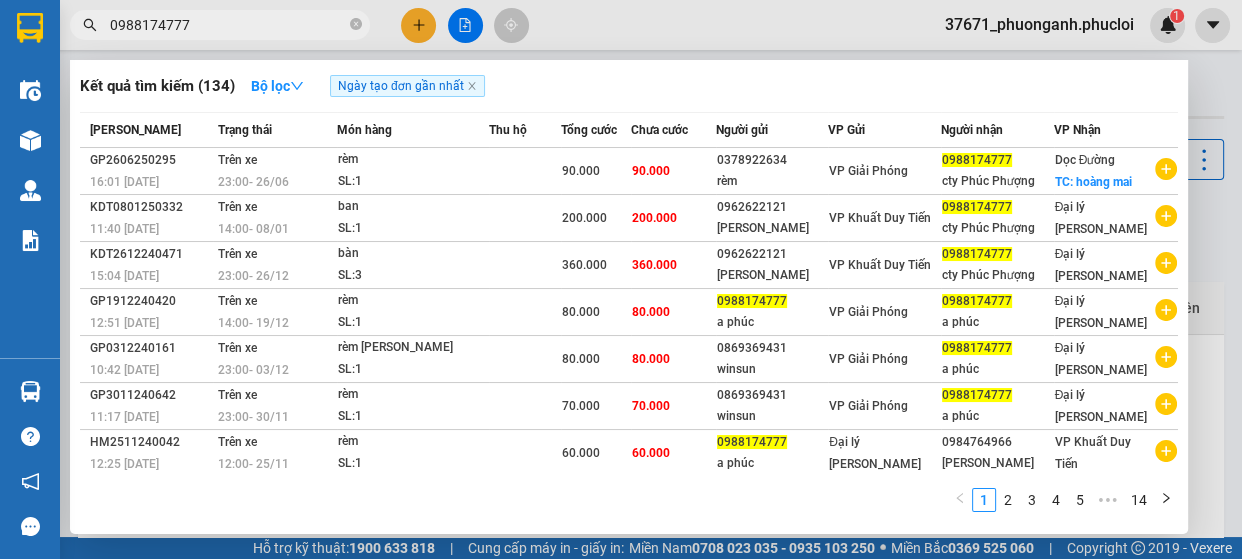type on "0988174777" 